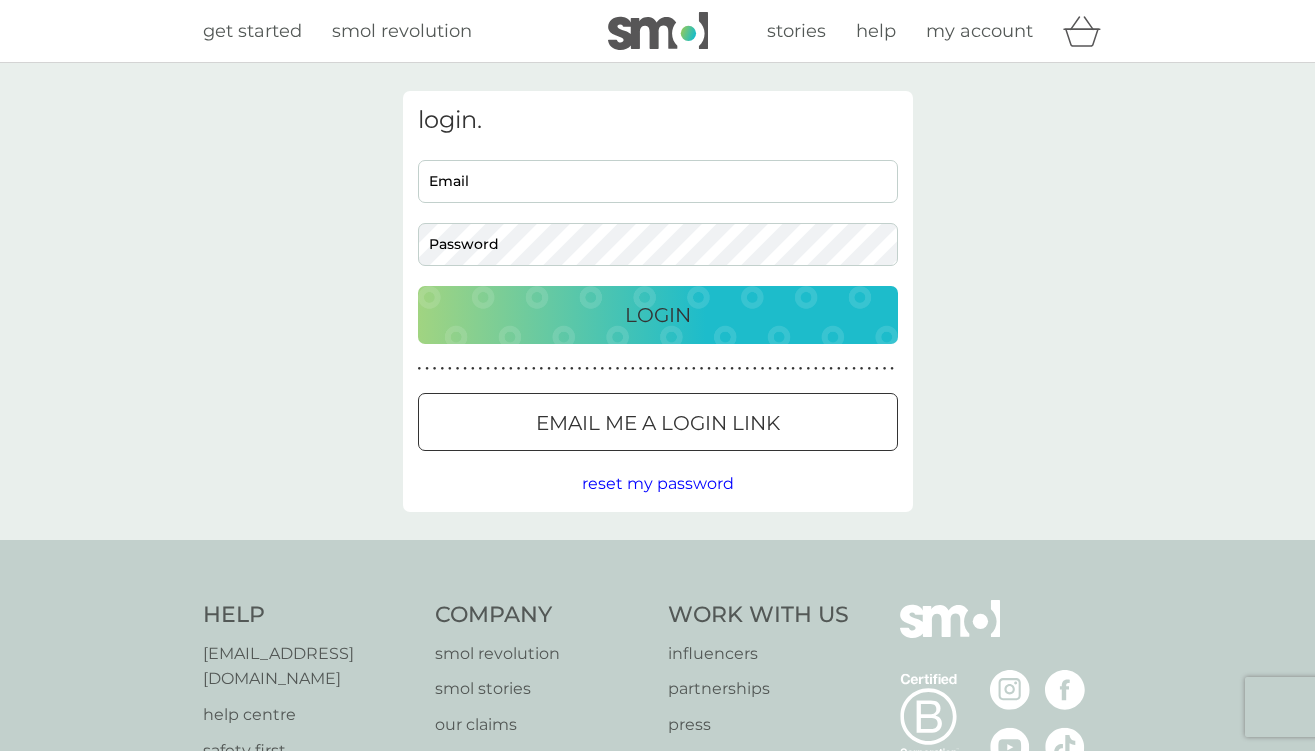 scroll, scrollTop: 0, scrollLeft: 0, axis: both 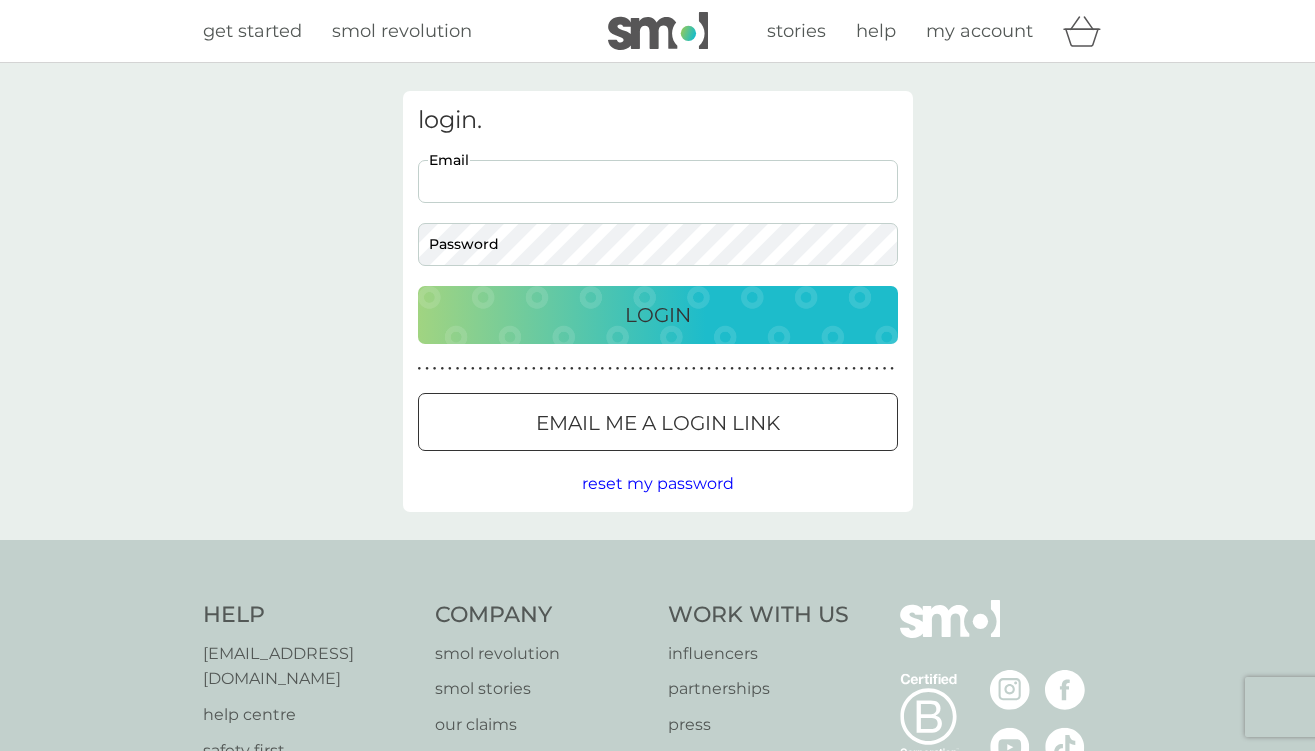 click on "Email" at bounding box center (658, 181) 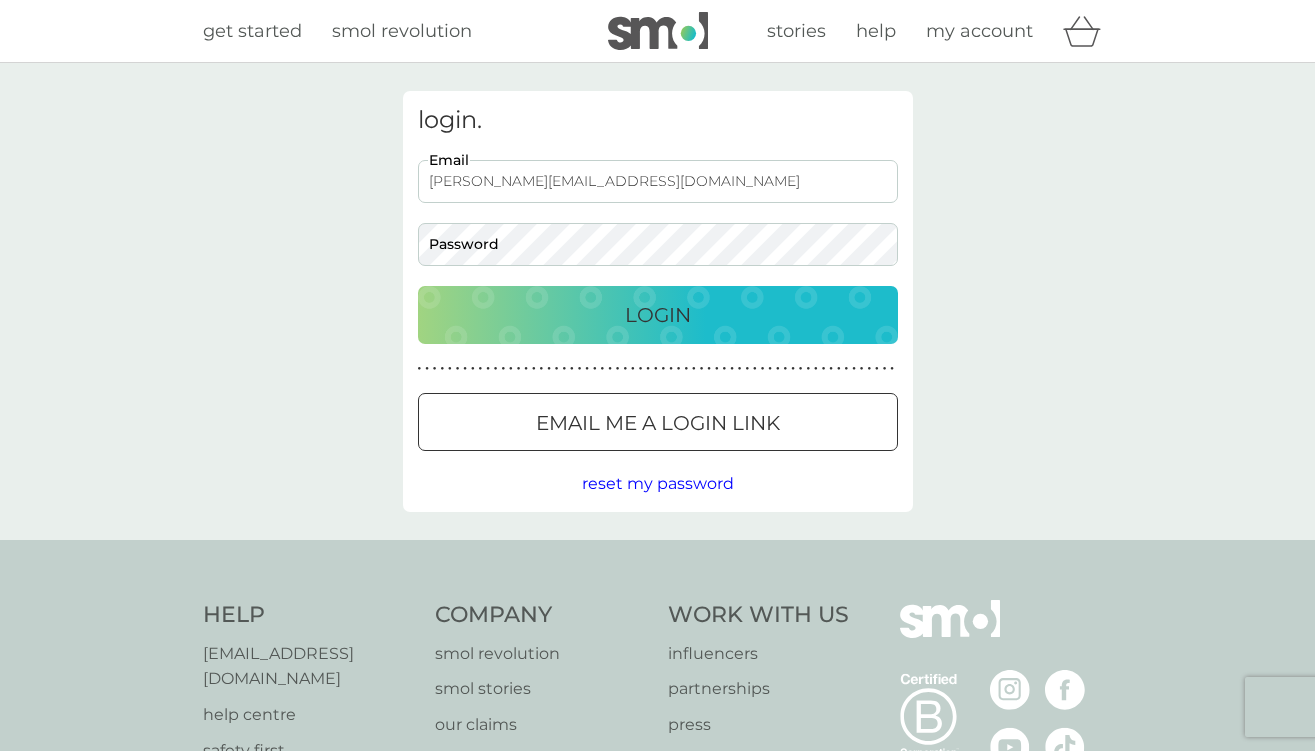 drag, startPoint x: 506, startPoint y: 181, endPoint x: 406, endPoint y: 179, distance: 100.02 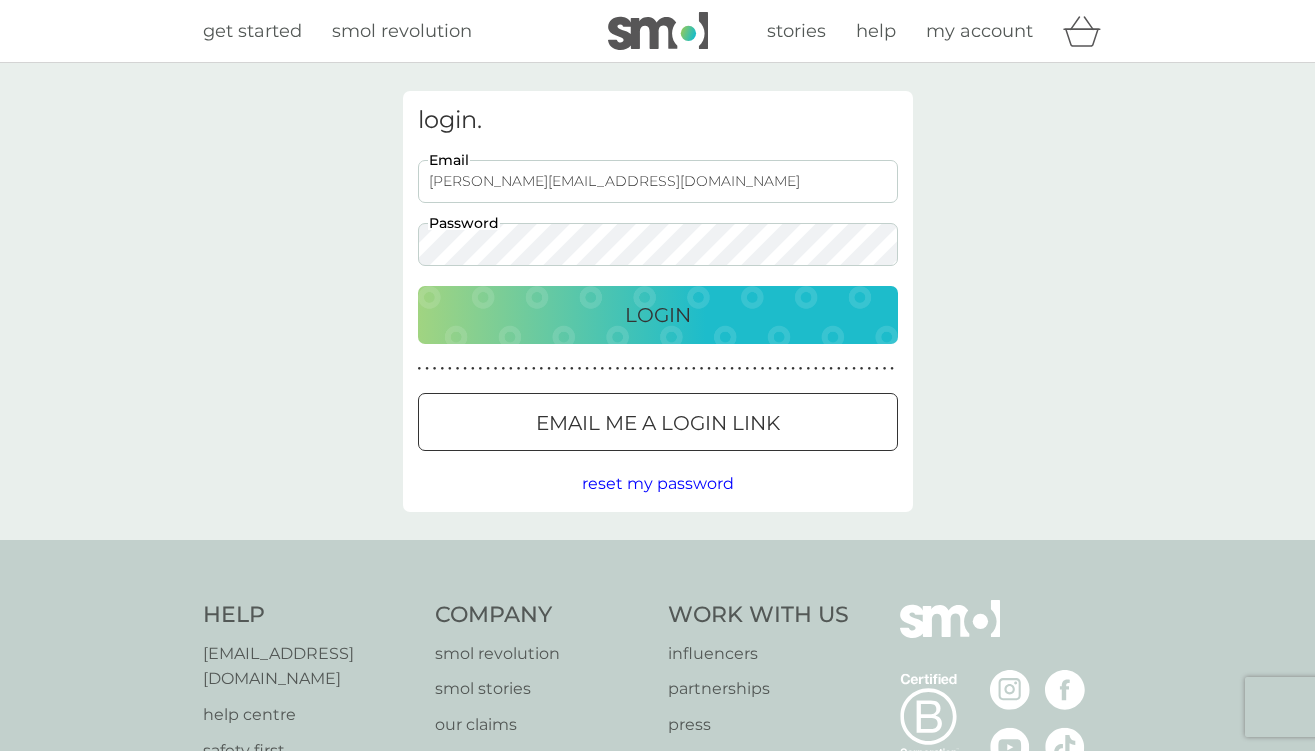 click on "Login" at bounding box center [658, 315] 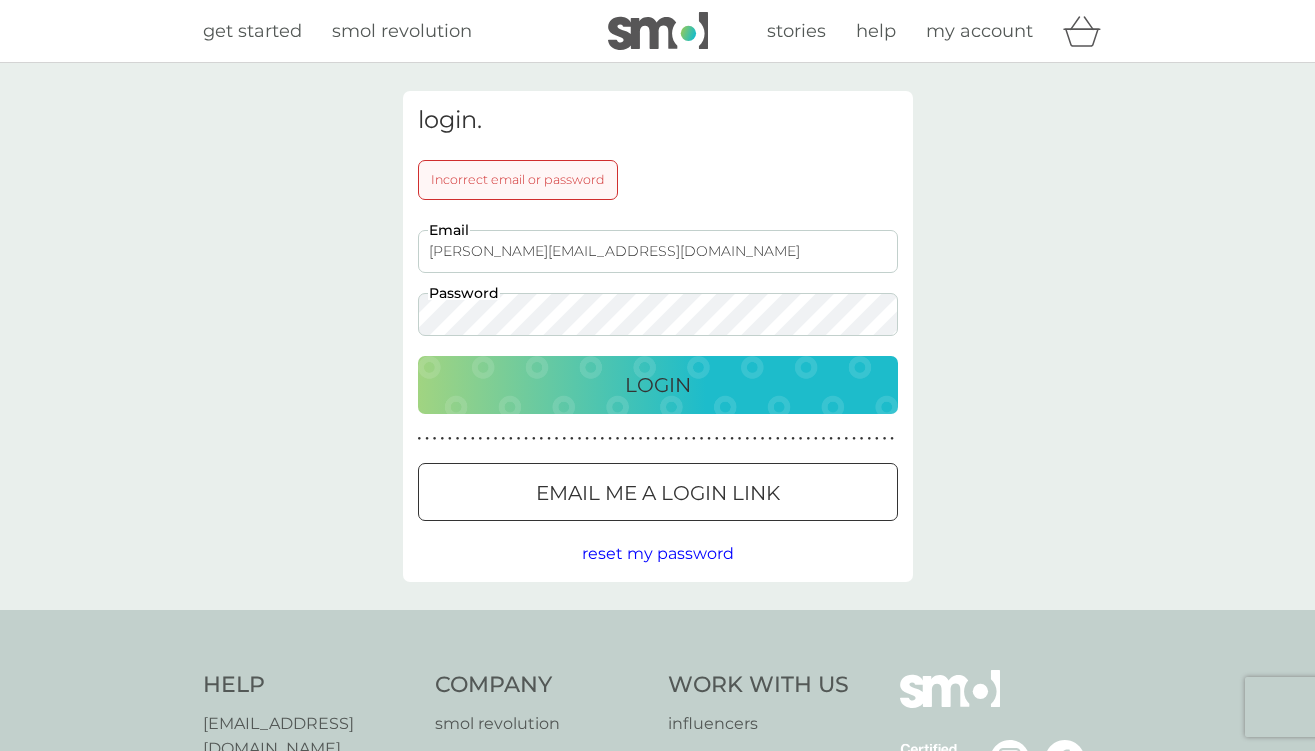 click on "Email me a login link" at bounding box center (658, 492) 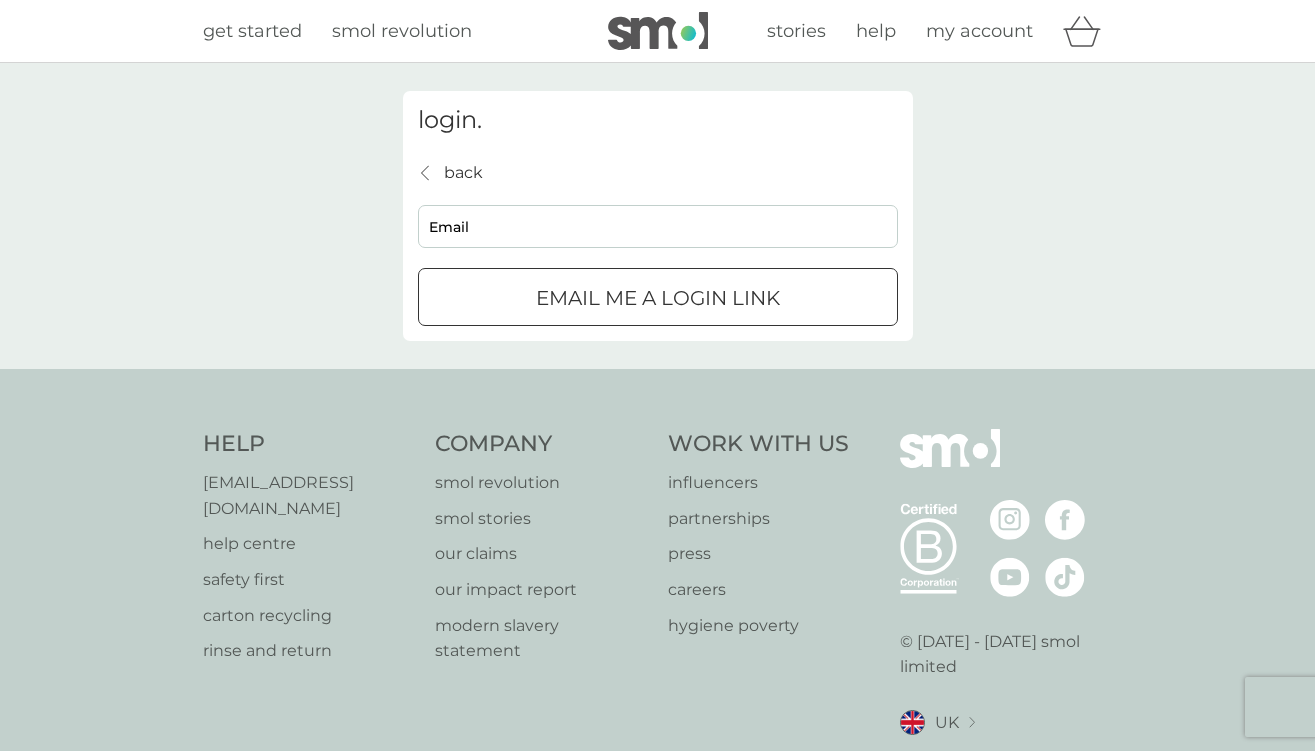 click on "Email" at bounding box center (658, 226) 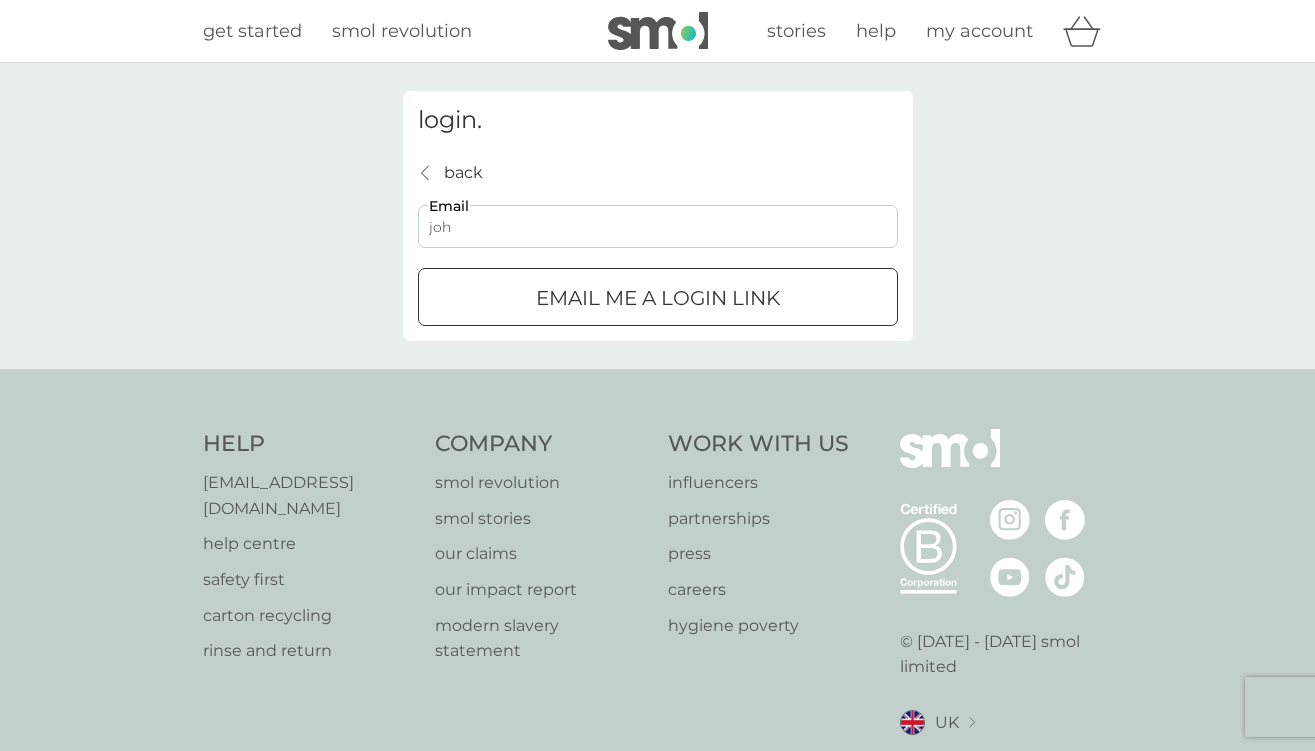 type on "[PERSON_NAME][EMAIL_ADDRESS][DOMAIN_NAME]" 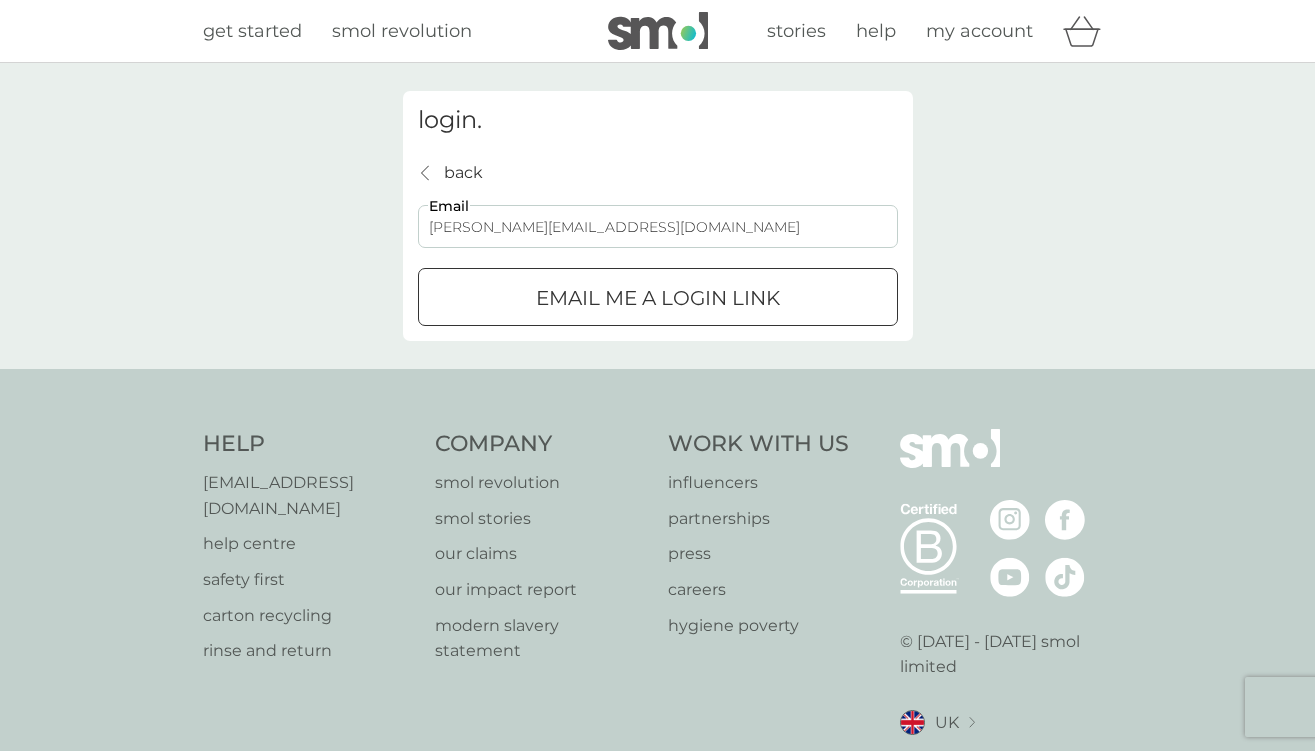 click on "Email me a login link" at bounding box center (658, 298) 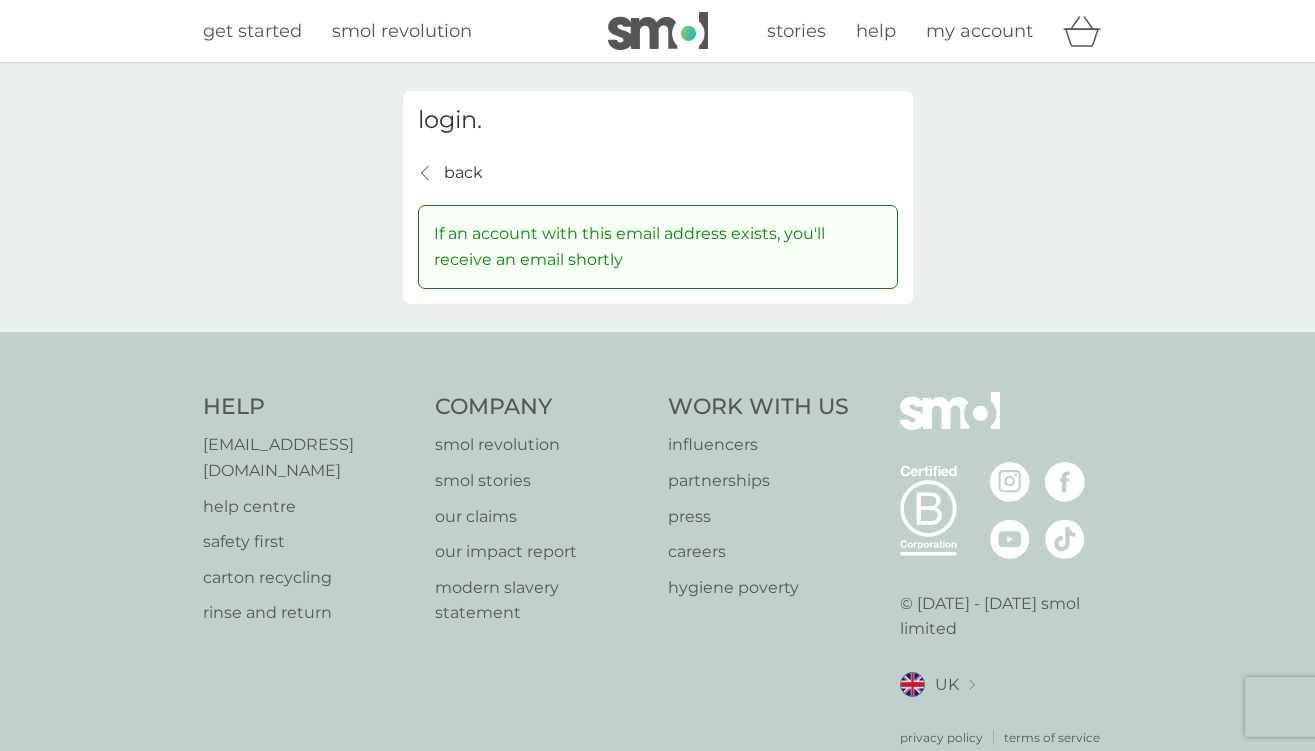 click on "my account" at bounding box center [979, 31] 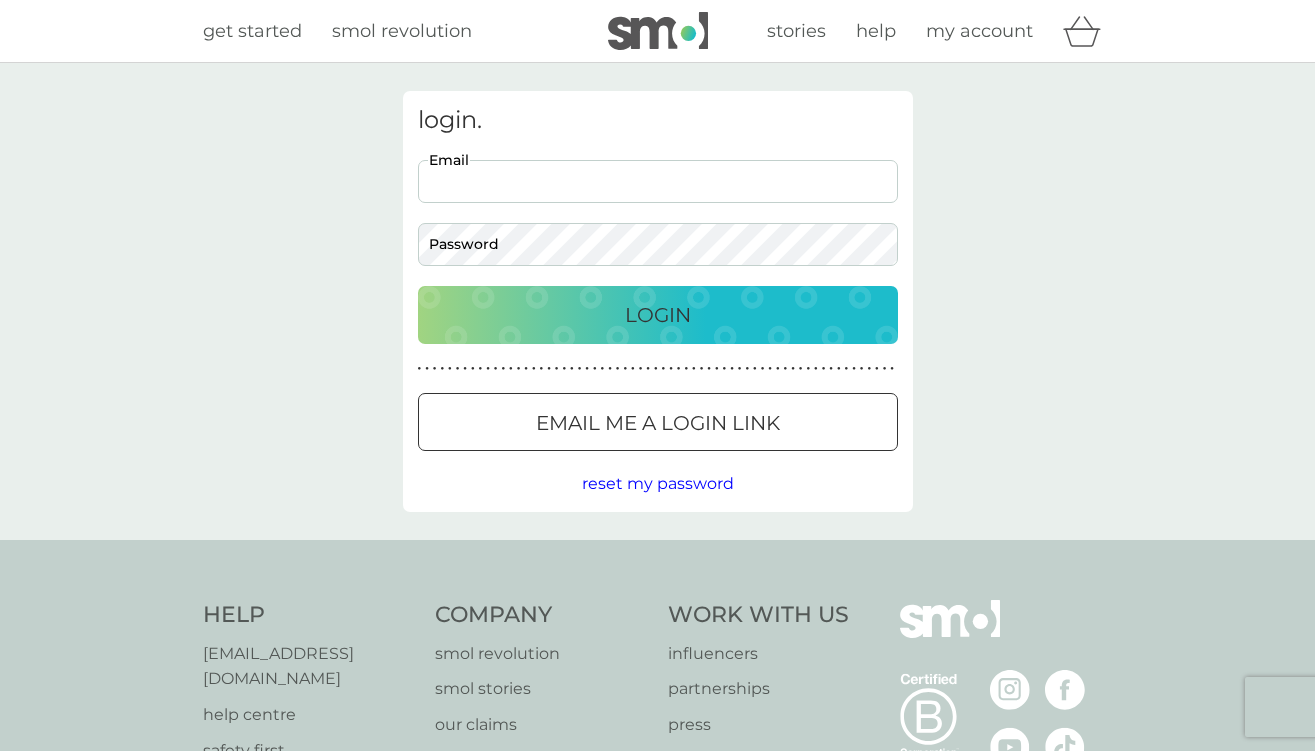click on "Email" at bounding box center [658, 181] 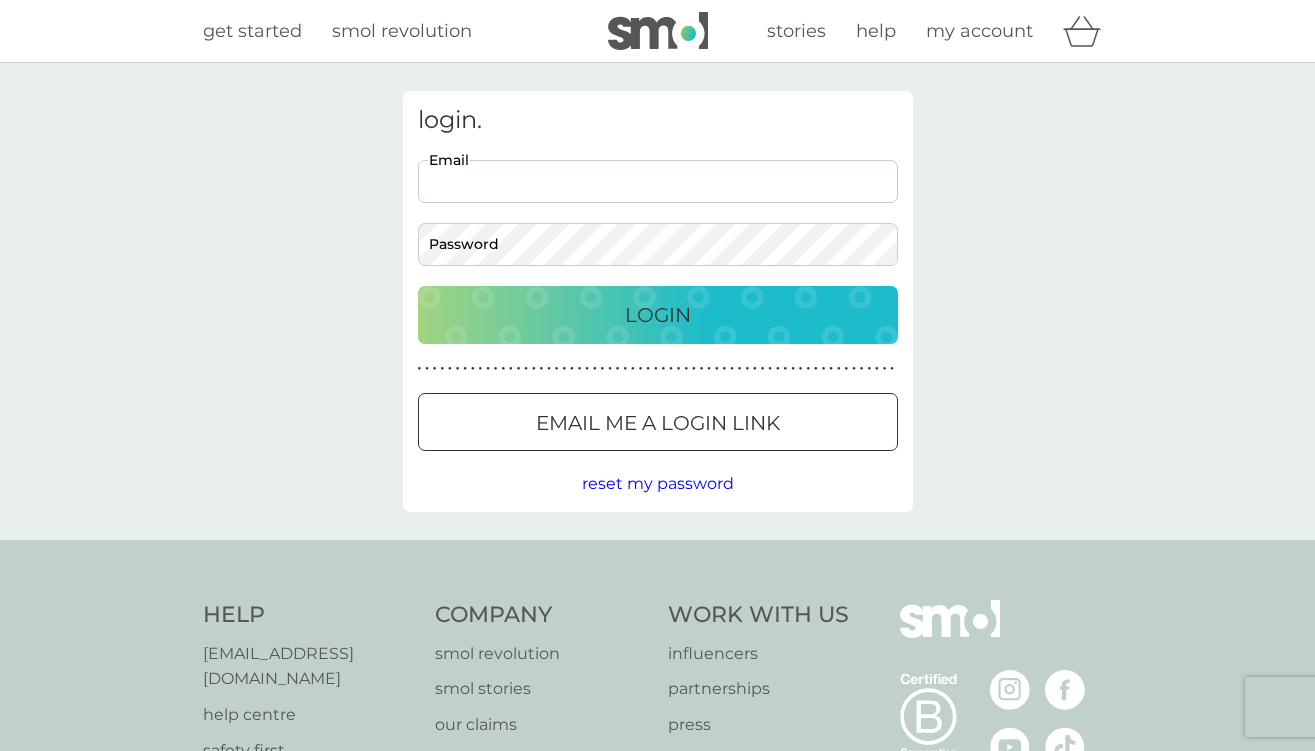 type on "[PERSON_NAME][EMAIL_ADDRESS][DOMAIN_NAME]" 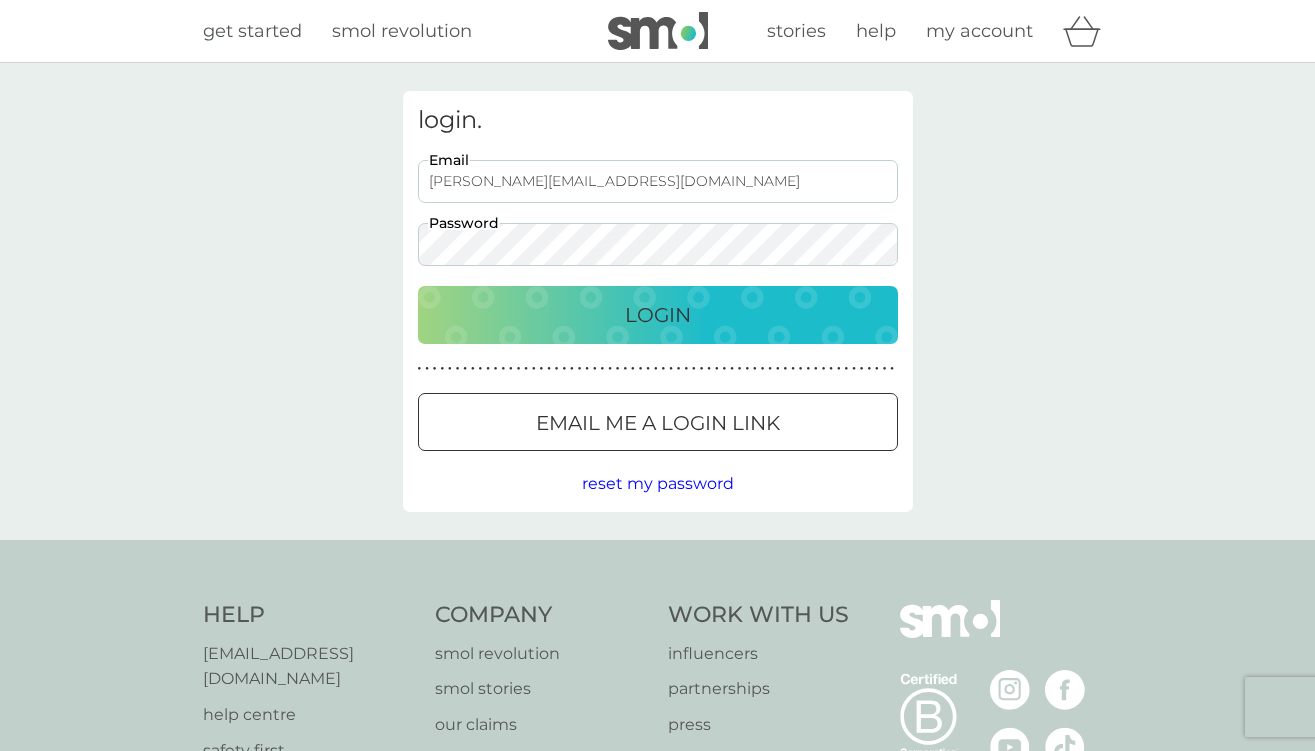 click on "Login" at bounding box center [658, 315] 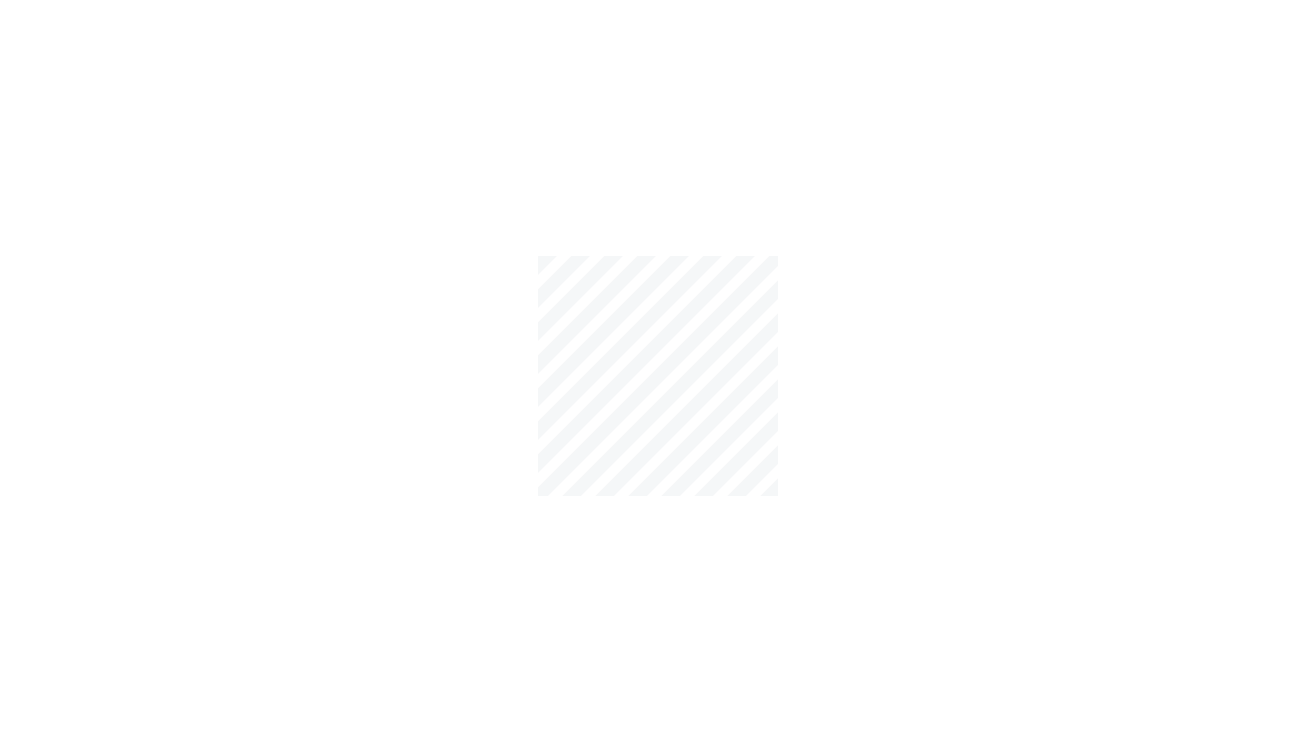 scroll, scrollTop: 0, scrollLeft: 0, axis: both 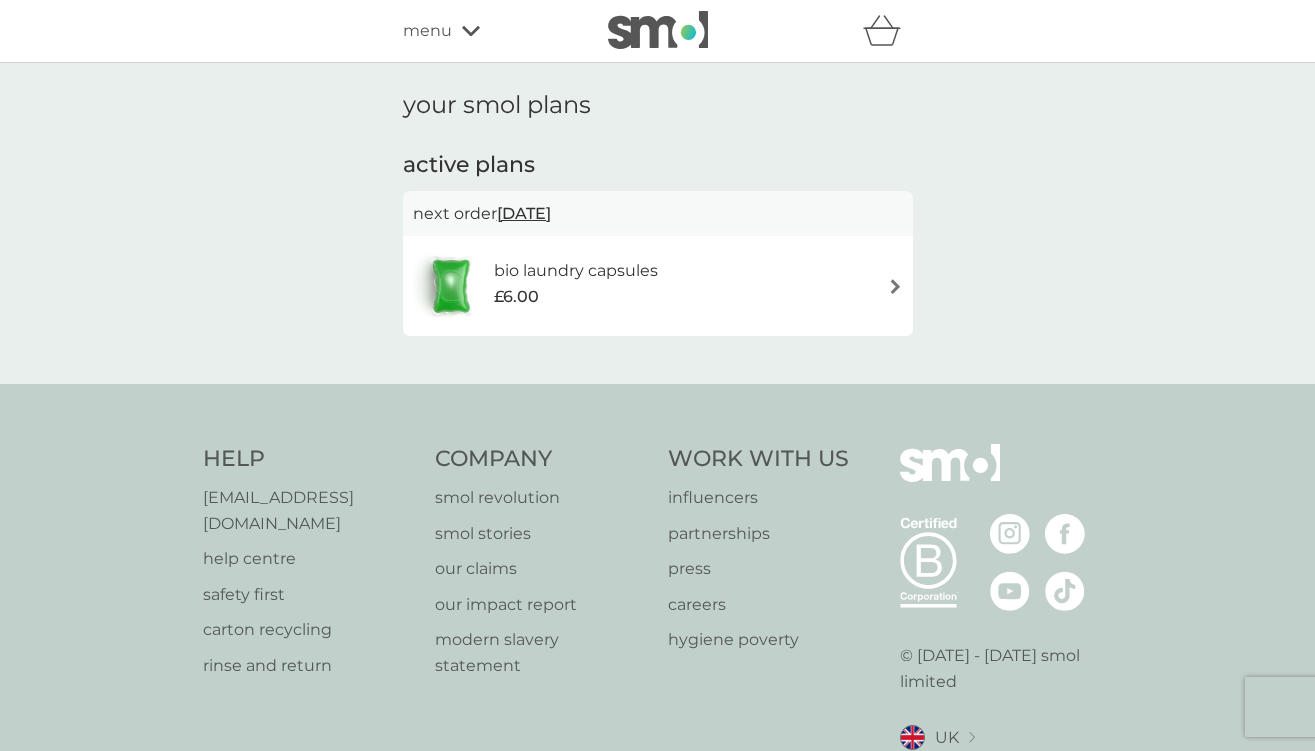 click on "bio laundry capsules £6.00" at bounding box center (658, 286) 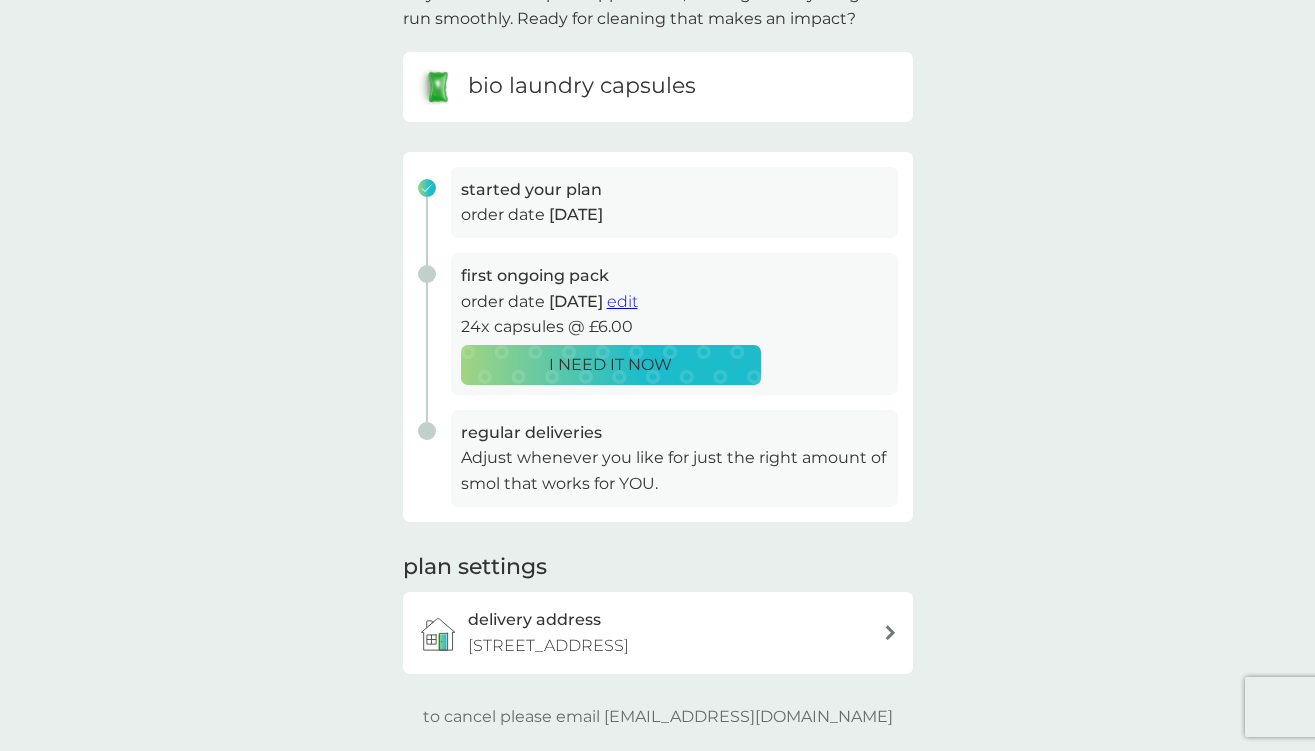 scroll, scrollTop: 0, scrollLeft: 0, axis: both 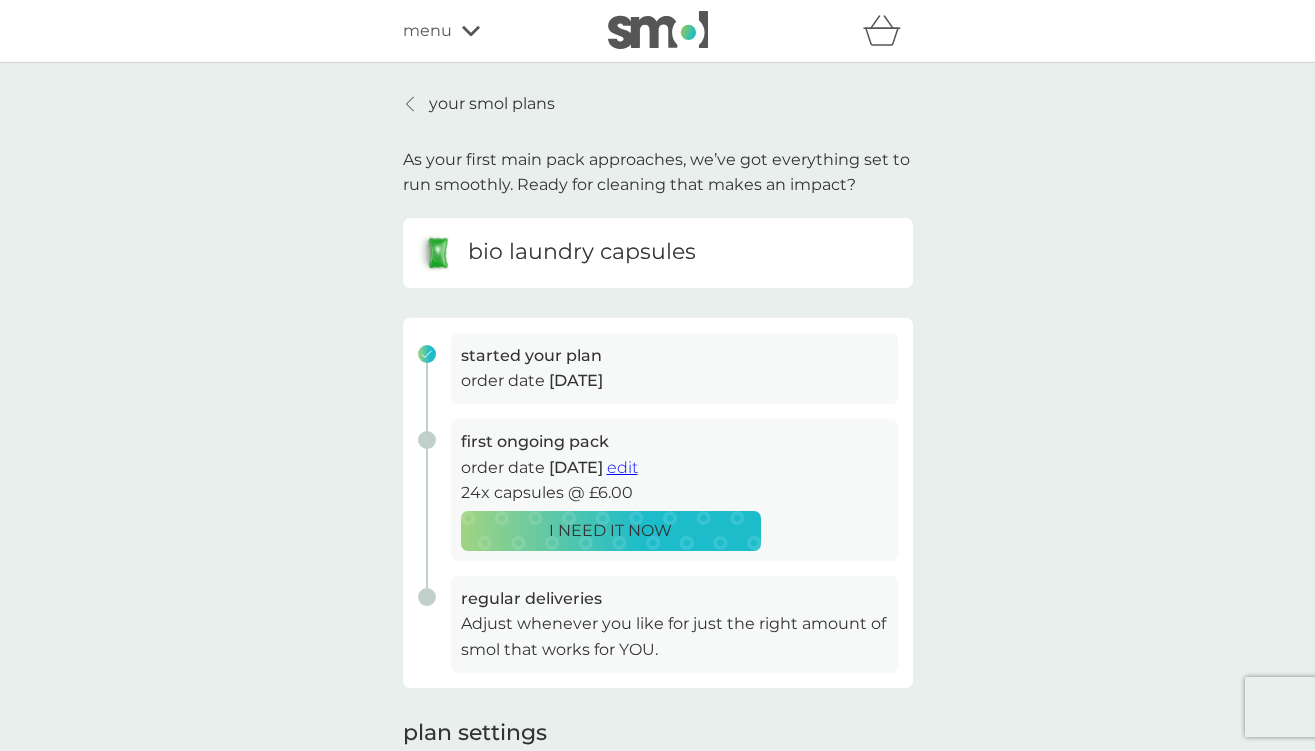 click on "your smol plans" at bounding box center [479, 104] 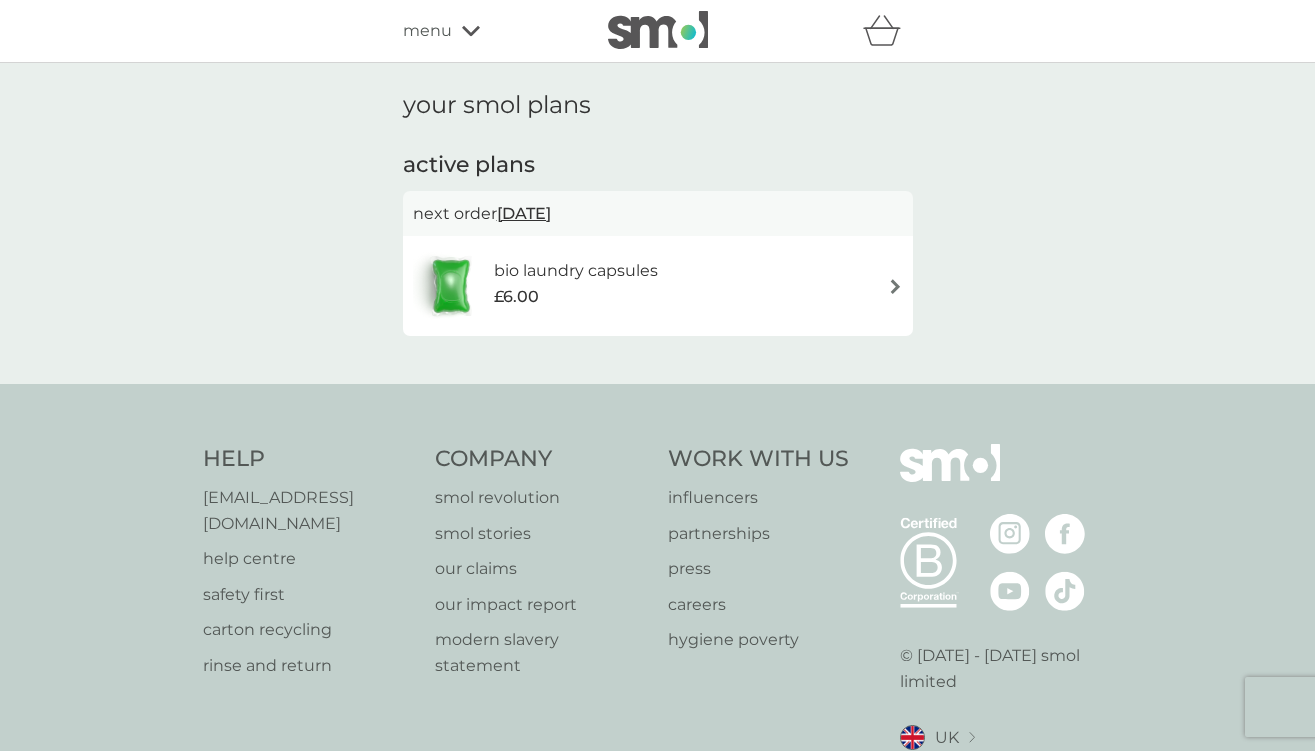 click on "menu" at bounding box center (427, 31) 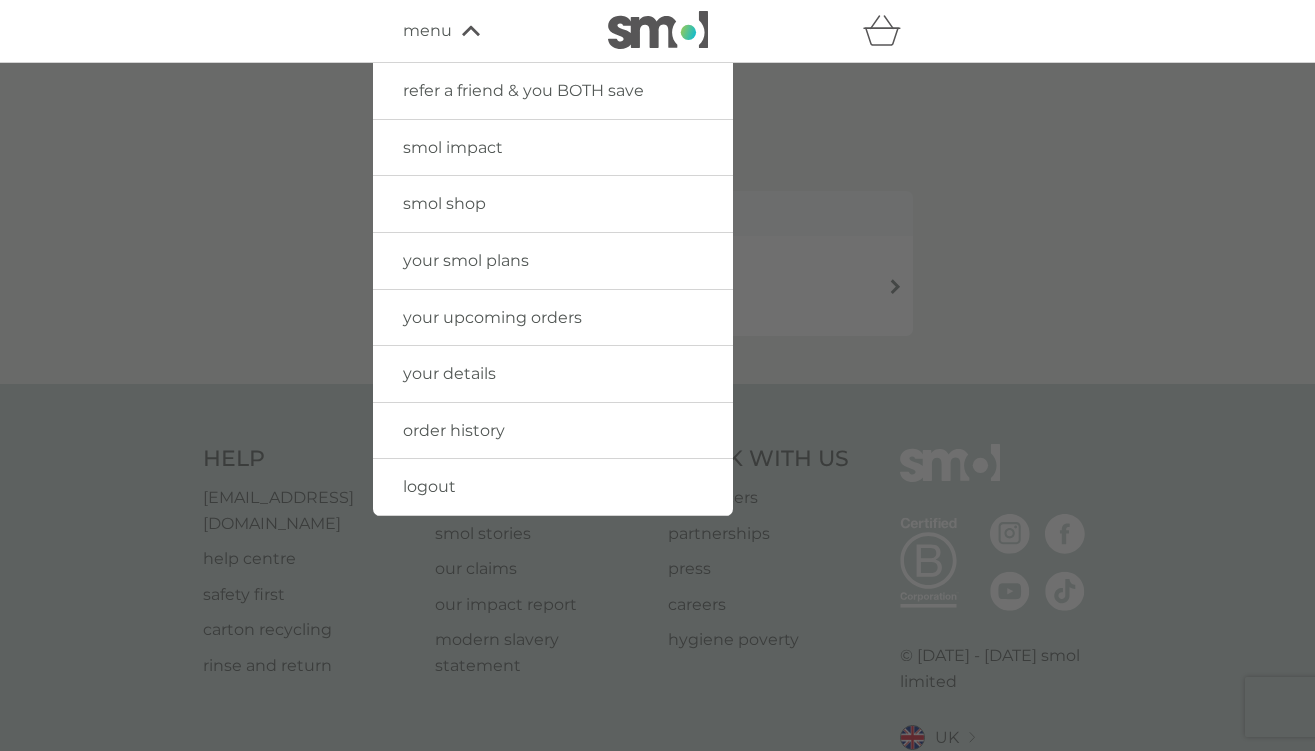 click on "your smol plans" at bounding box center [466, 260] 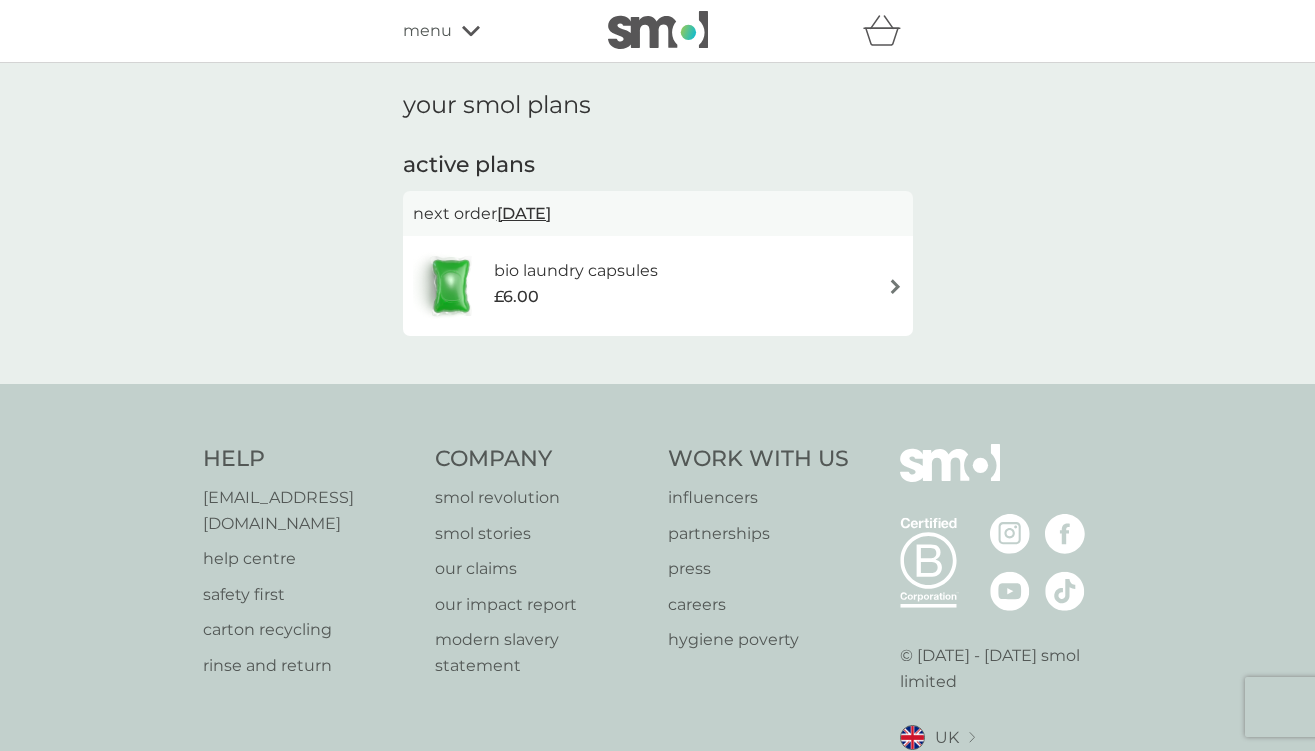 click 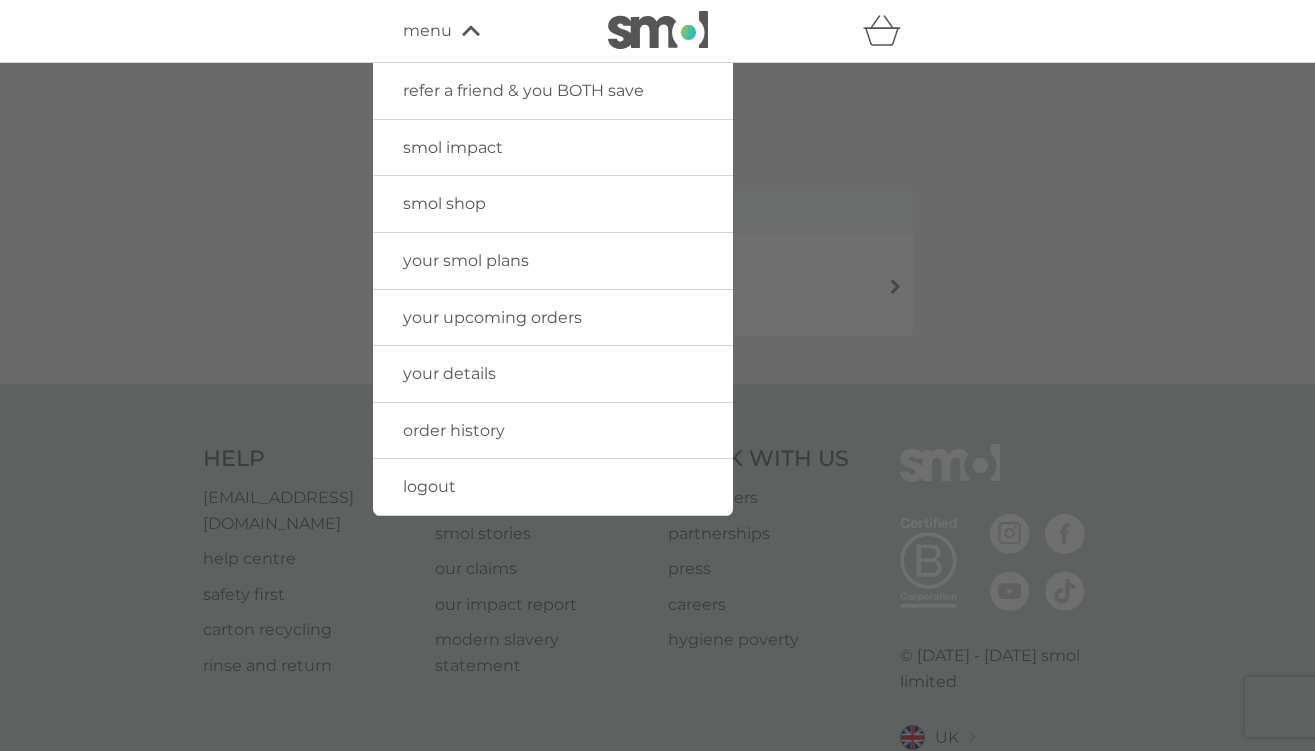 click on "your smol plans" at bounding box center (466, 260) 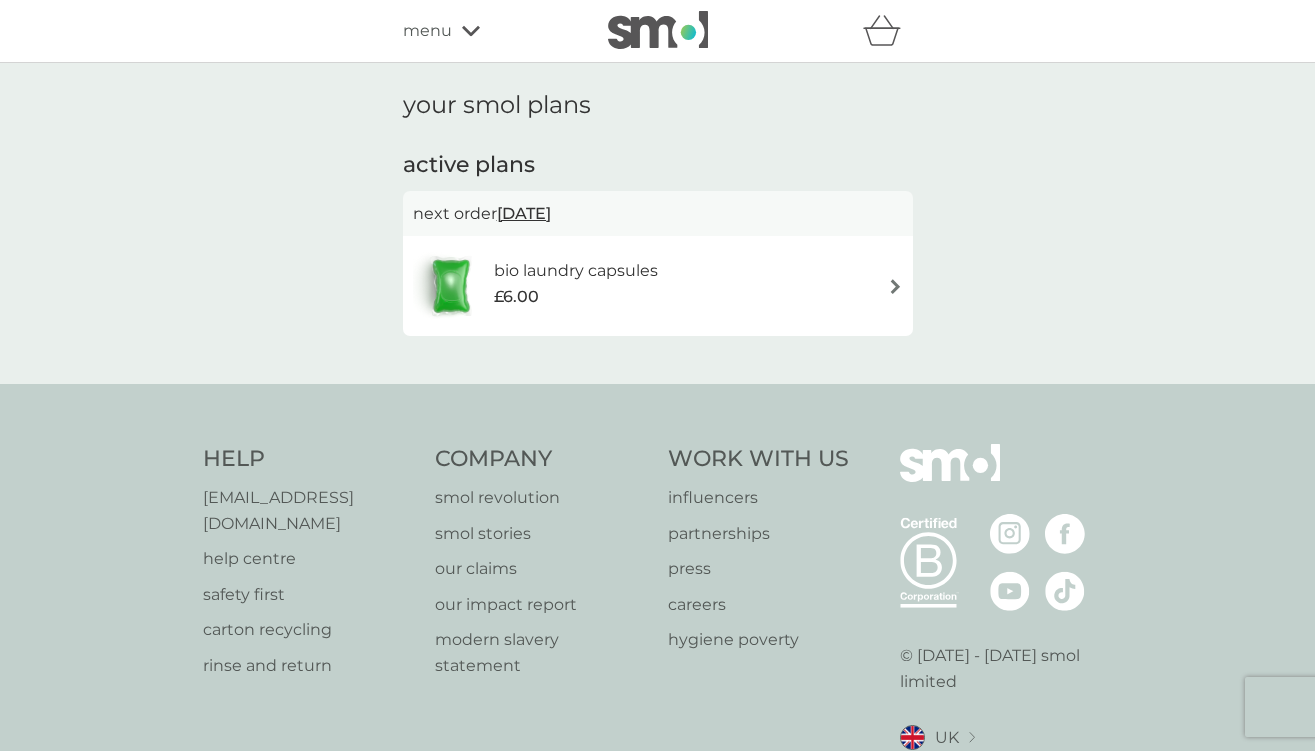 click at bounding box center (658, 30) 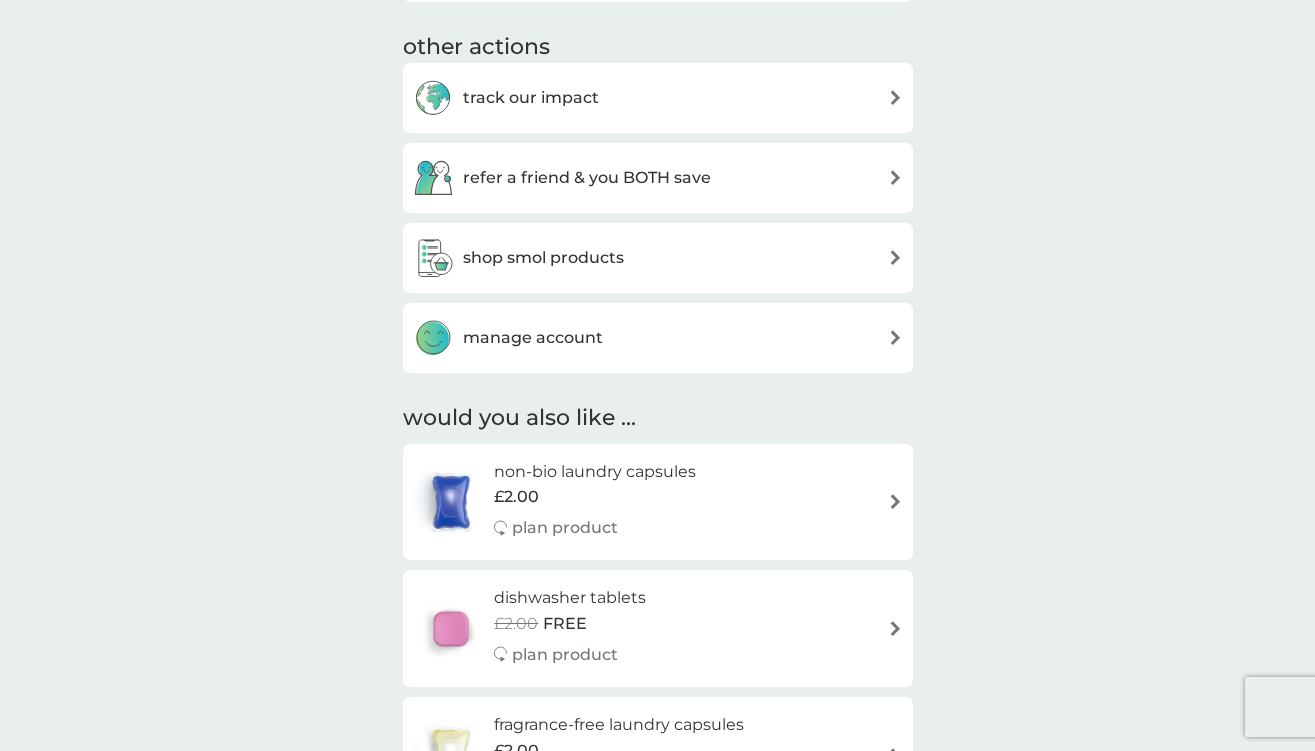 scroll, scrollTop: 1036, scrollLeft: 0, axis: vertical 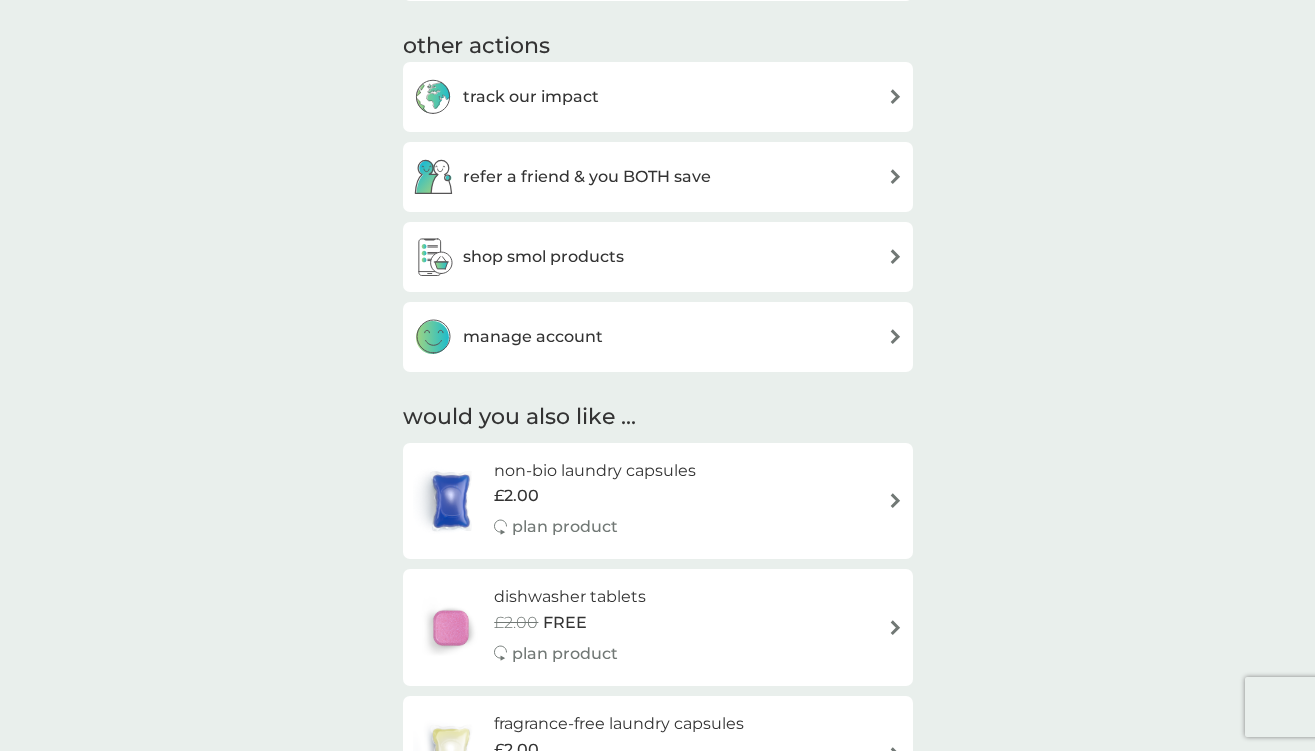 click on "manage account" at bounding box center [658, 337] 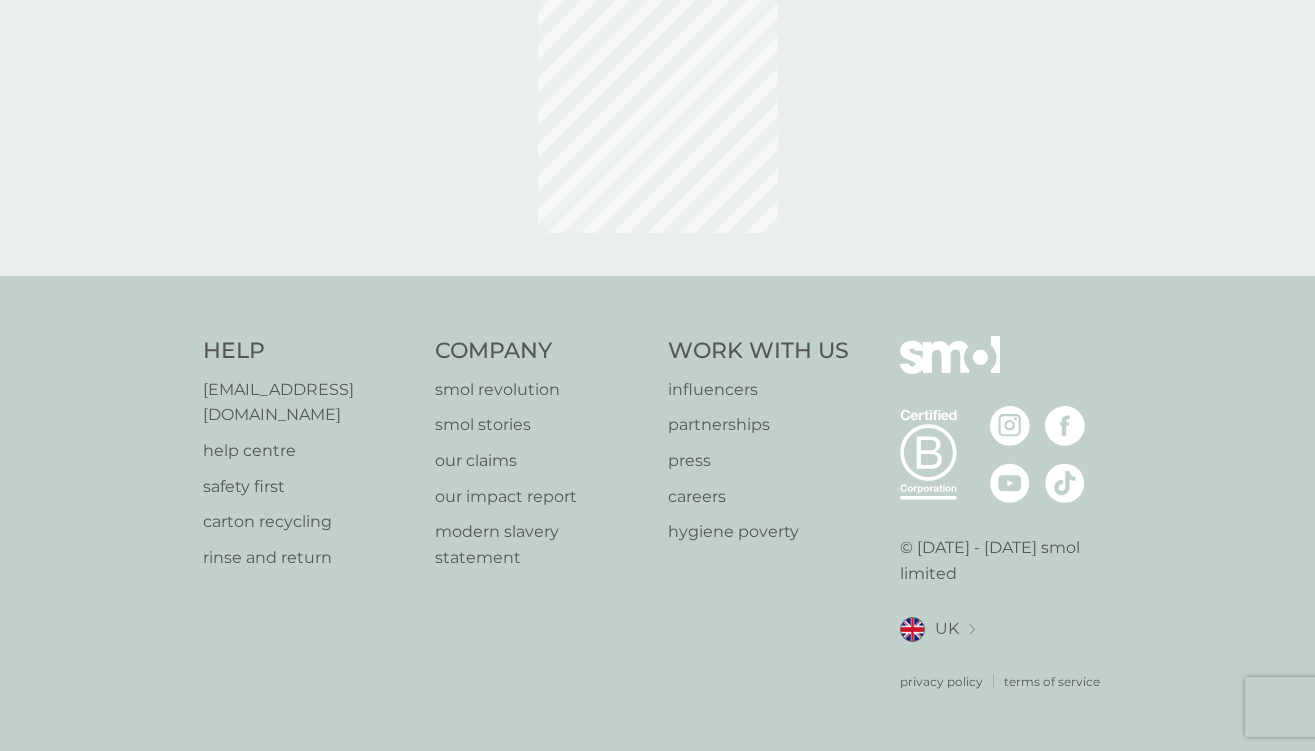 scroll, scrollTop: 0, scrollLeft: 0, axis: both 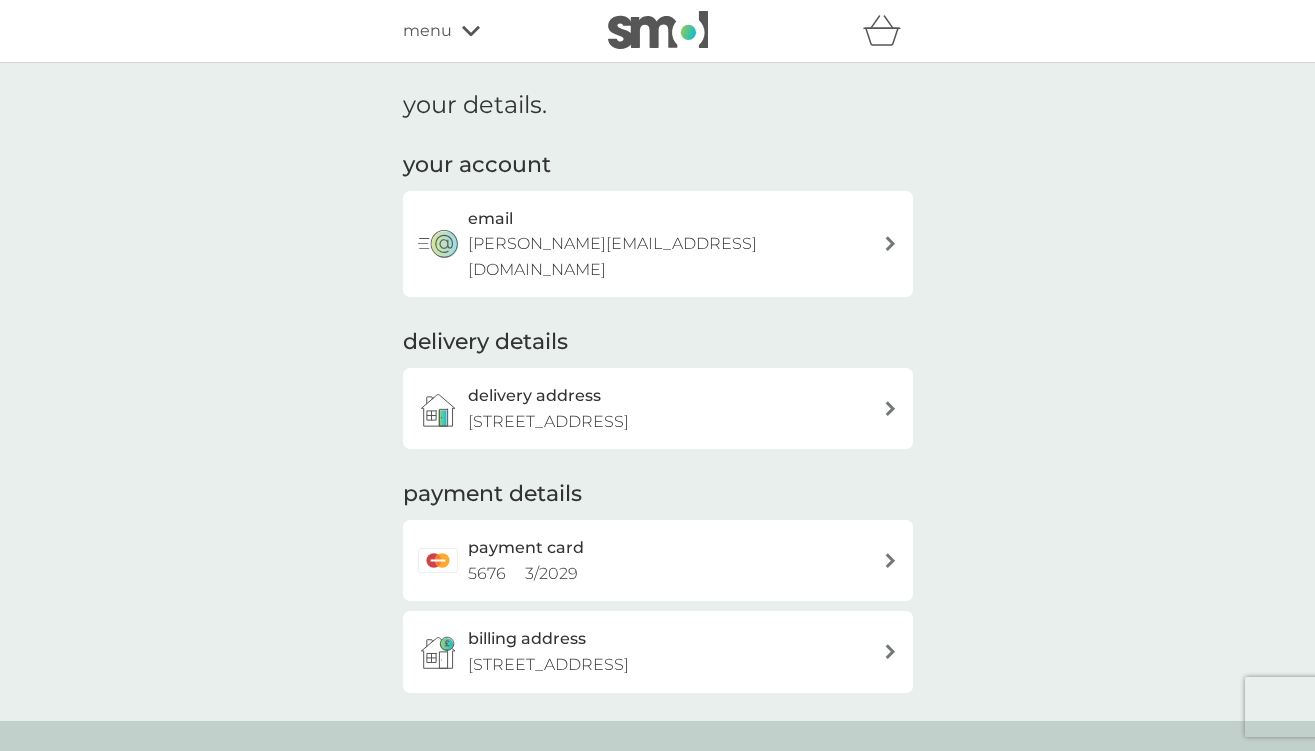 click on "delivery details delivery address 2/2 46 Hillington Road South,  Glasgow, G52 2AA" at bounding box center [658, 388] 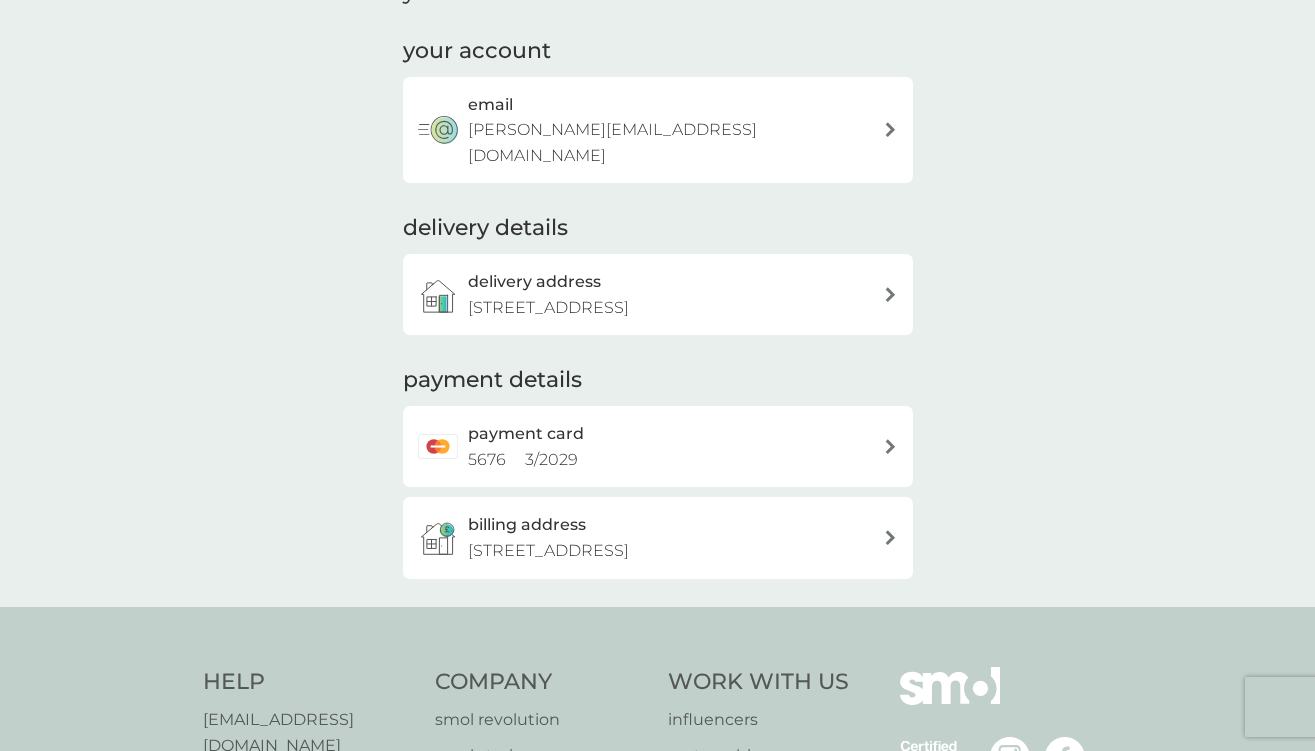 scroll, scrollTop: 117, scrollLeft: 0, axis: vertical 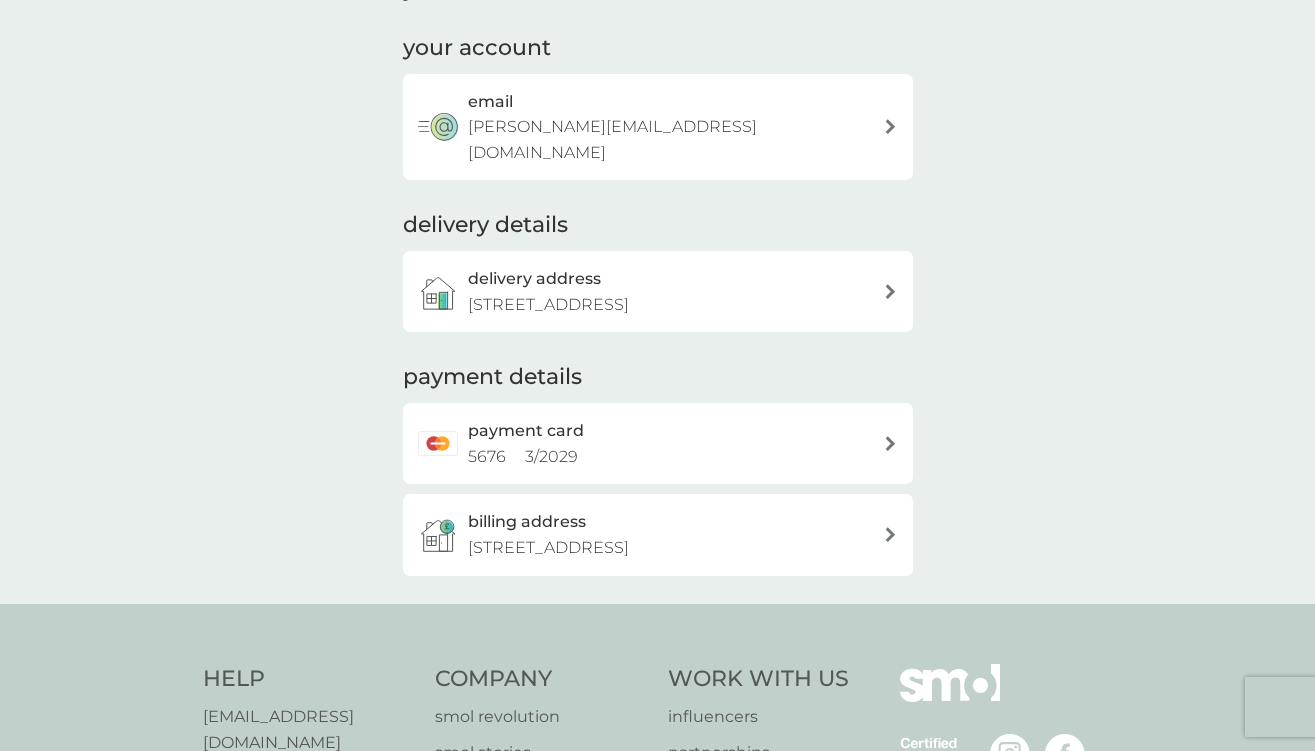 click at bounding box center [890, 443] 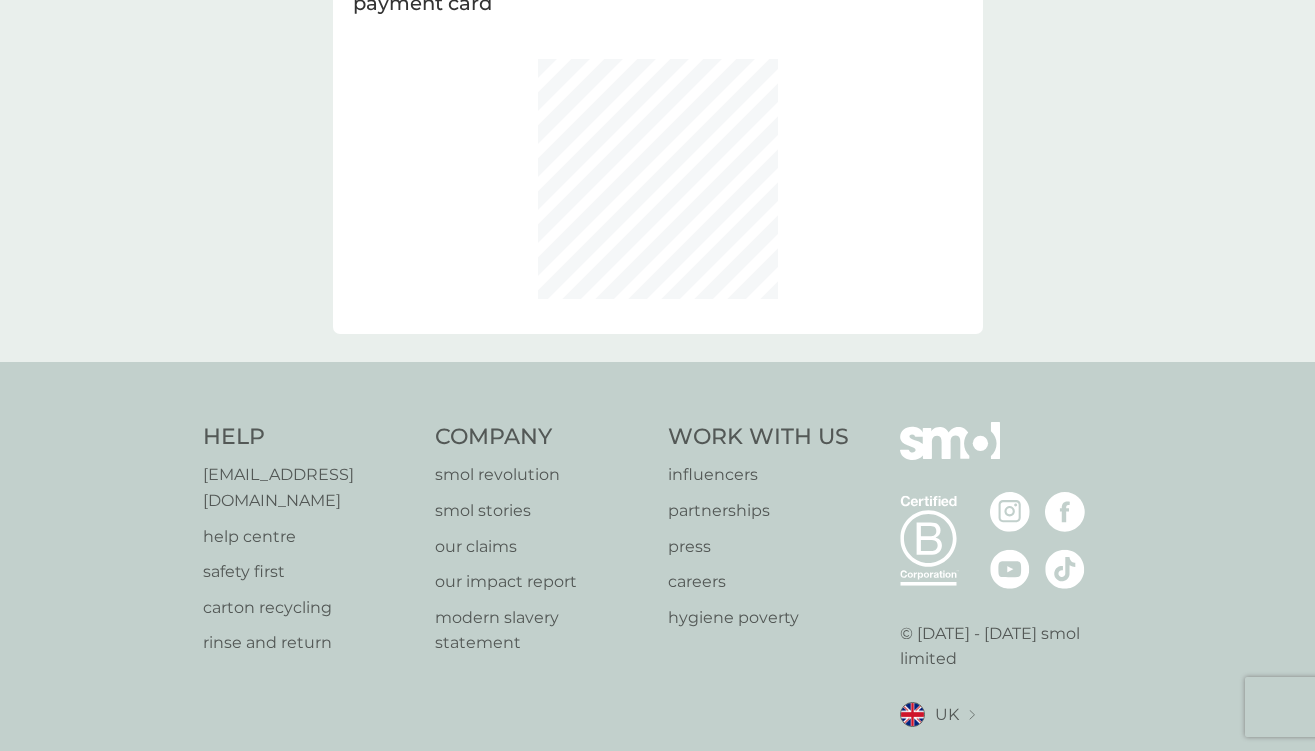 scroll, scrollTop: 0, scrollLeft: 0, axis: both 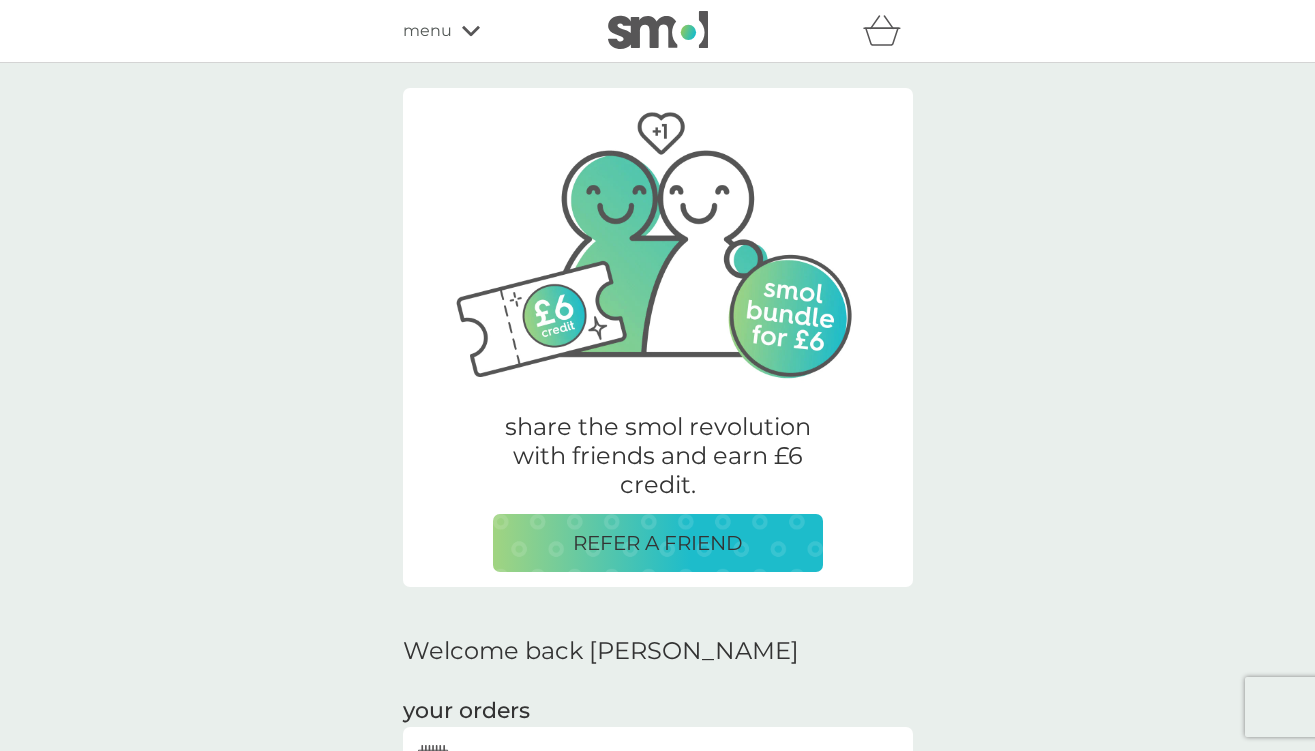 click 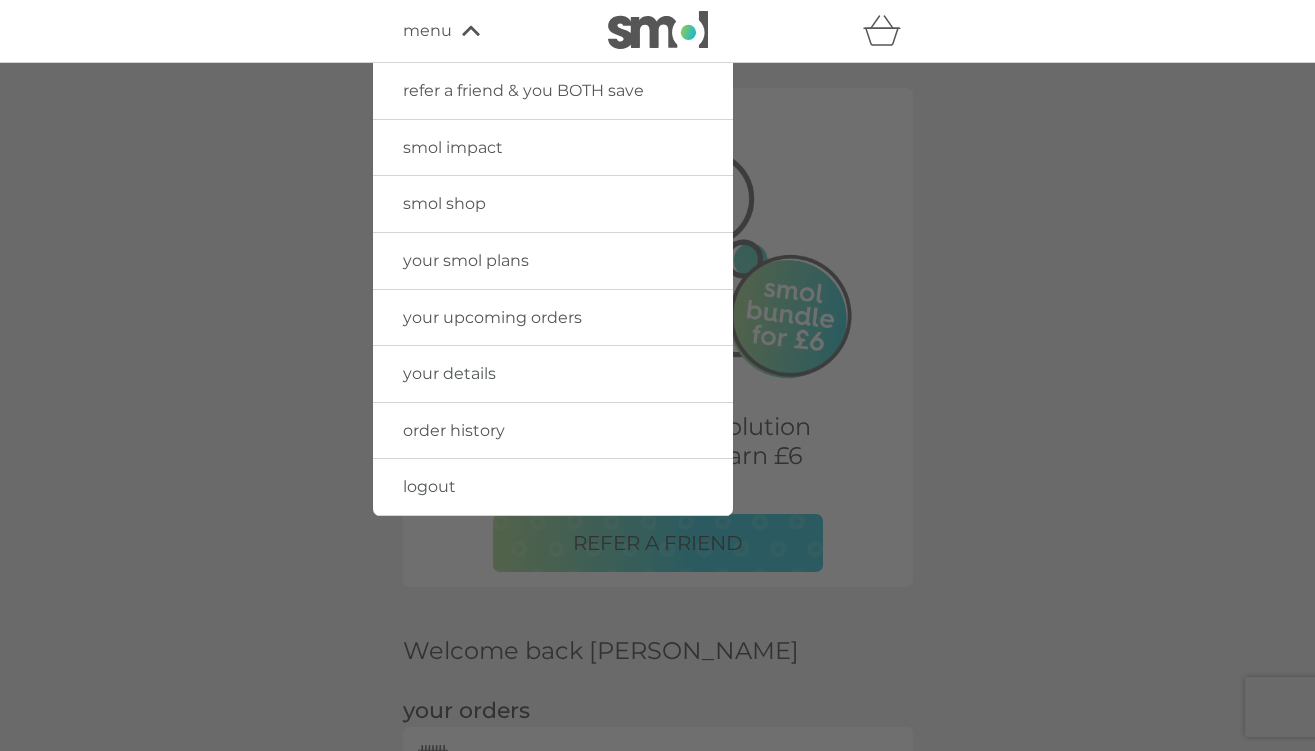 click on "your smol plans" at bounding box center (466, 260) 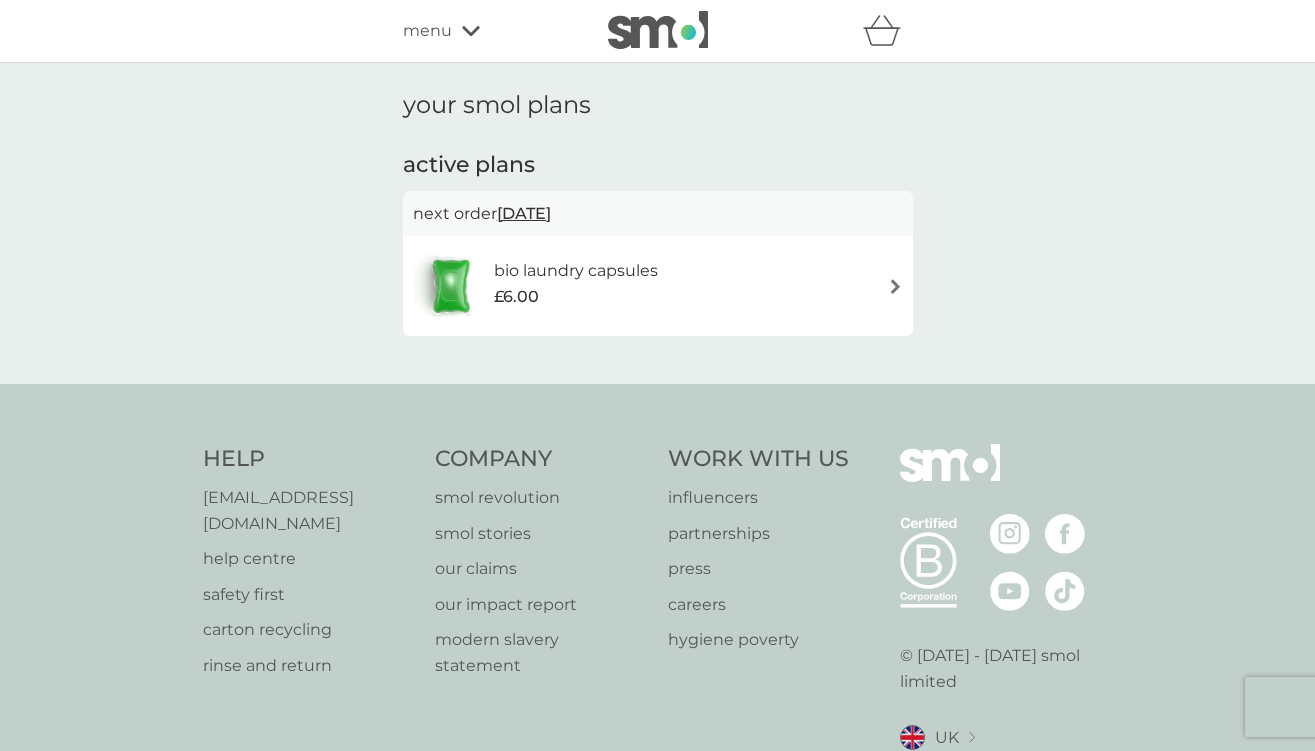 click on "bio laundry capsules £6.00" at bounding box center [658, 286] 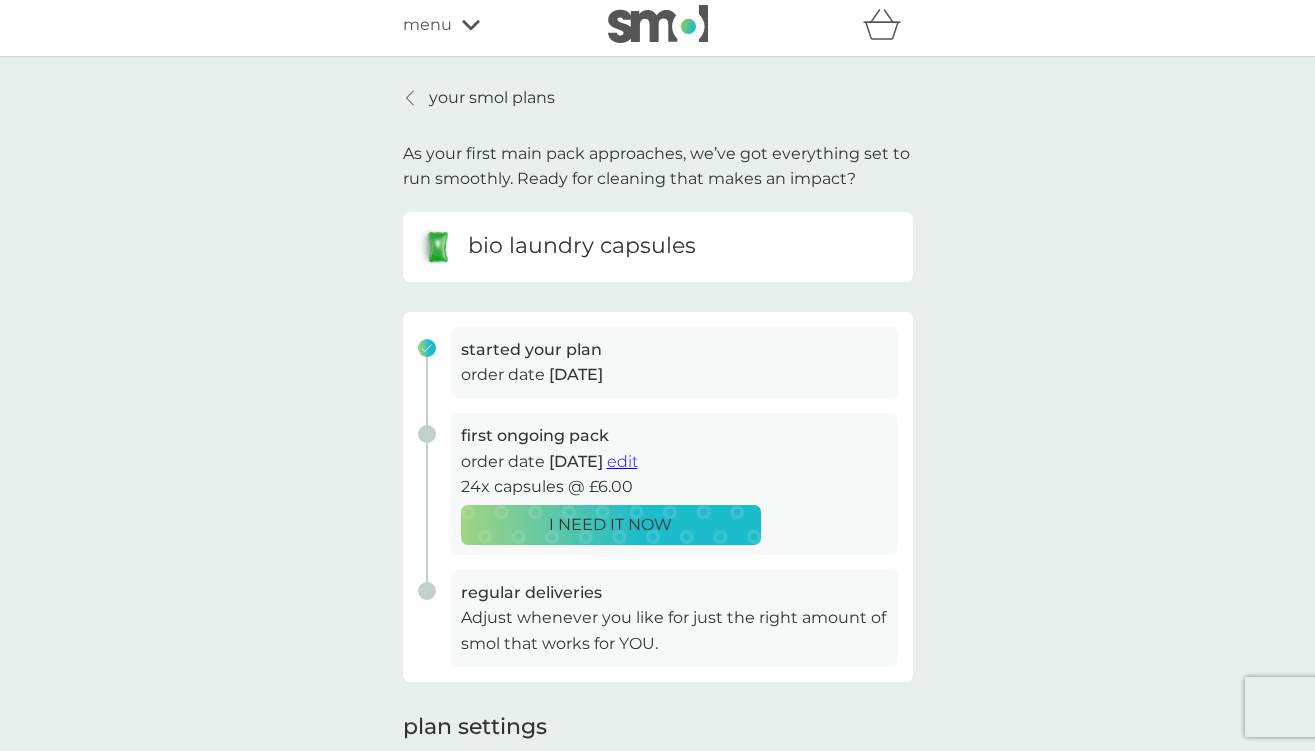 scroll, scrollTop: 0, scrollLeft: 0, axis: both 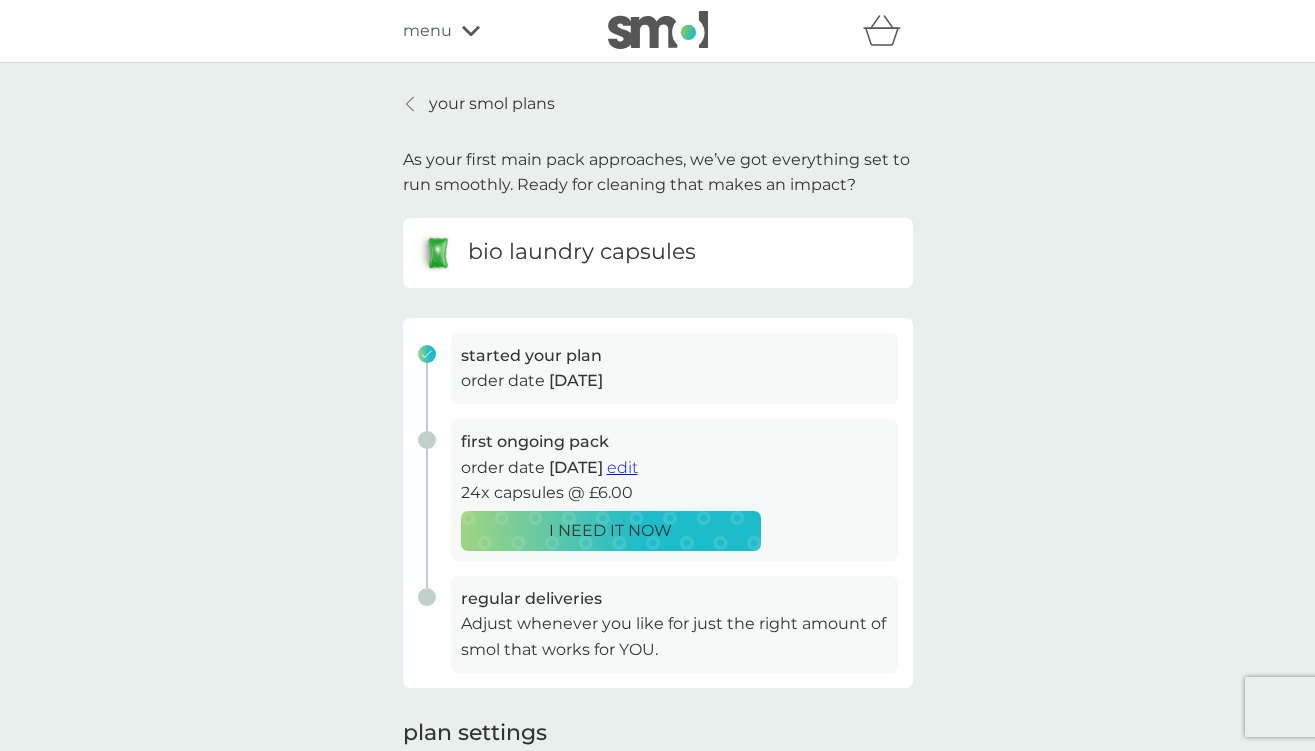 click on "your smol plans" at bounding box center [492, 104] 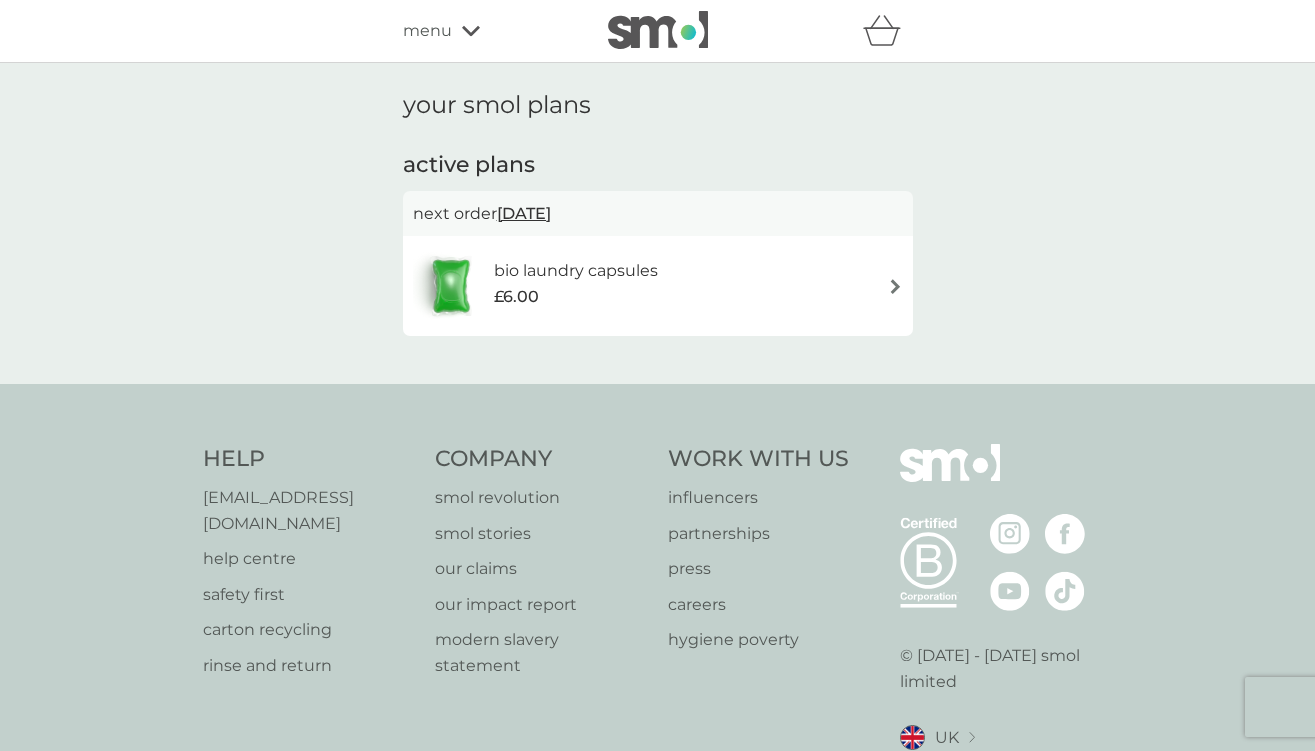 click at bounding box center (895, 286) 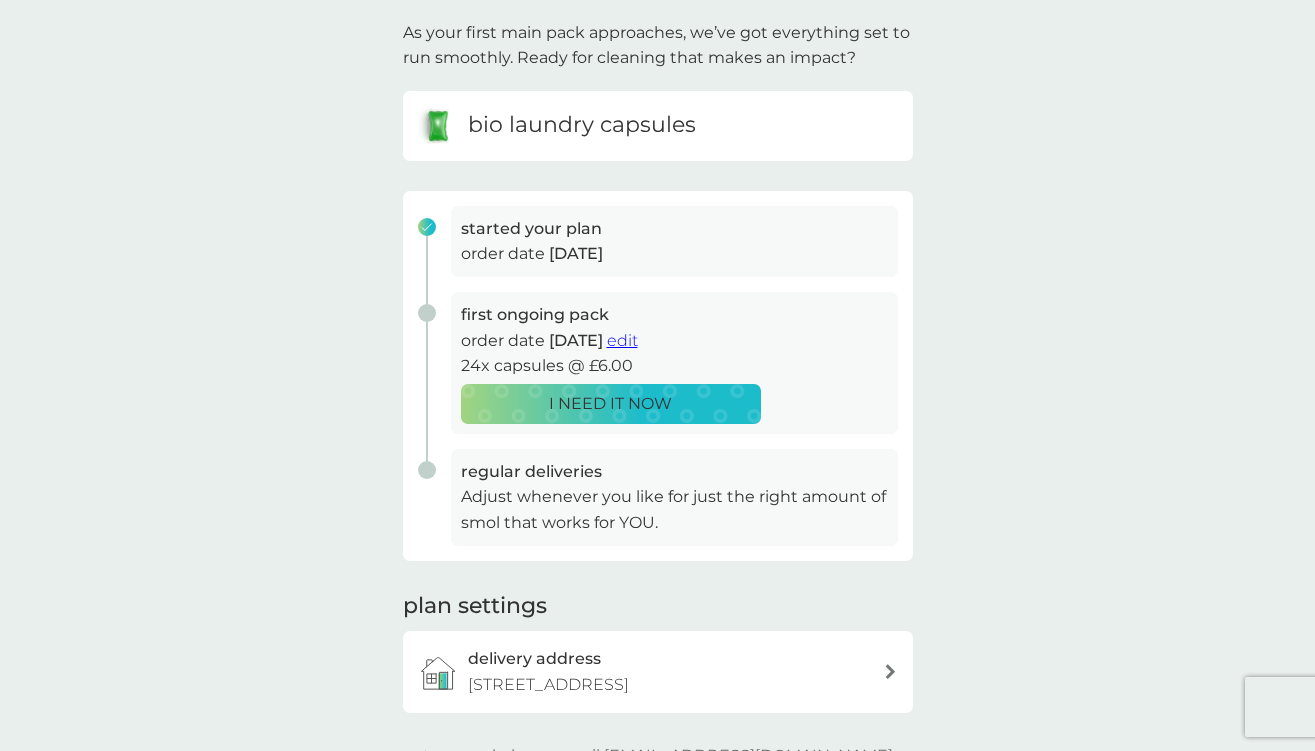 scroll, scrollTop: 135, scrollLeft: 0, axis: vertical 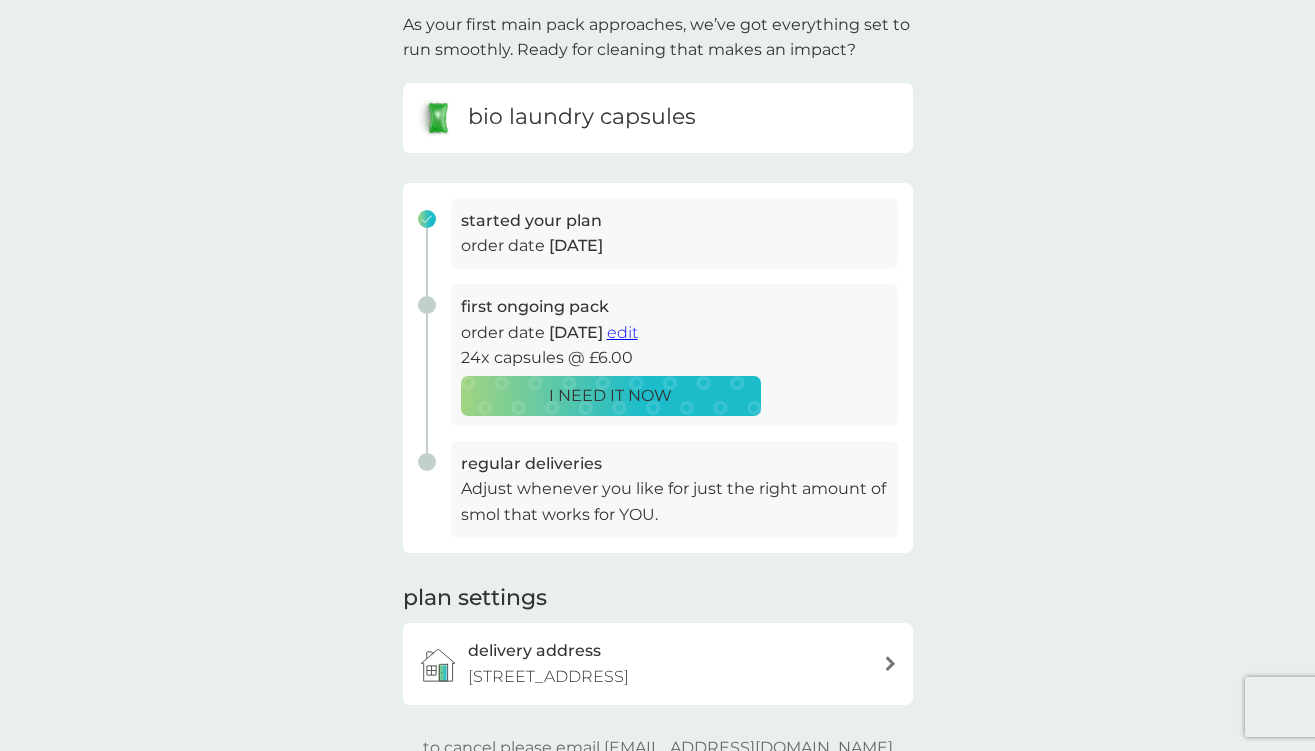click on "edit" at bounding box center [622, 332] 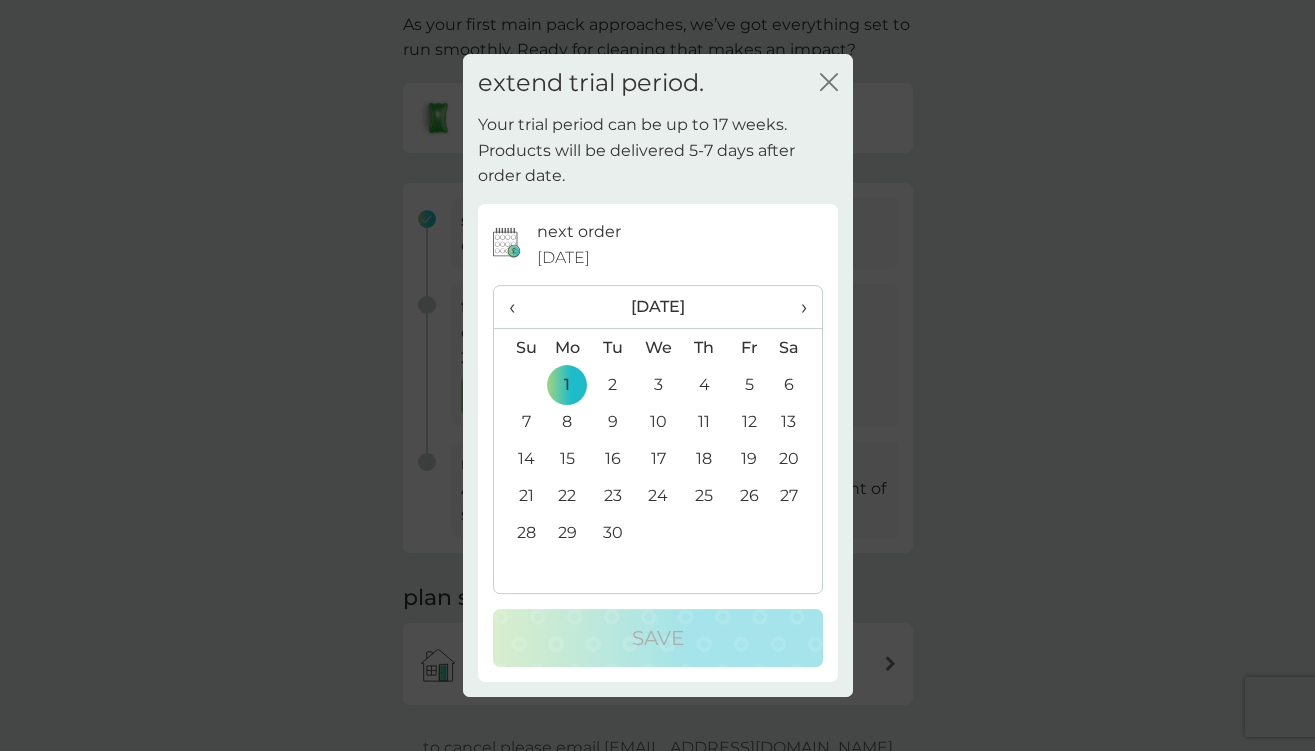 click 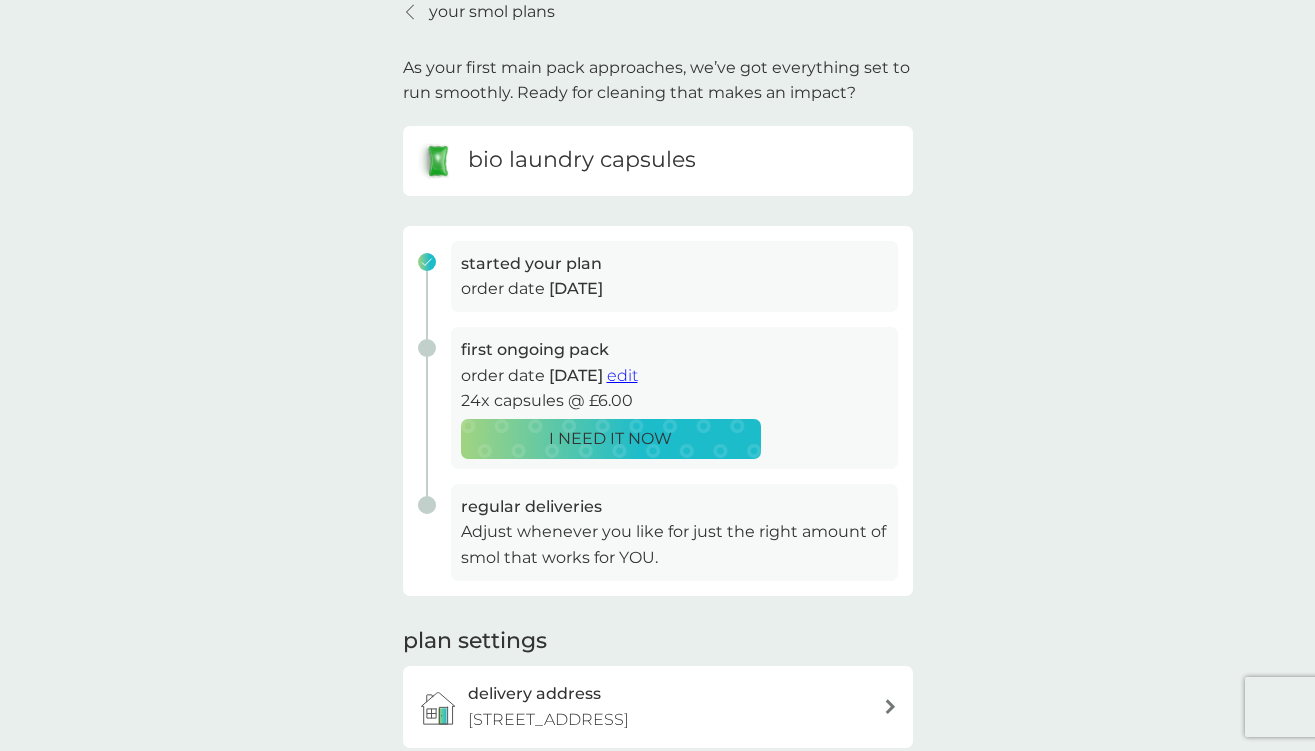 scroll, scrollTop: 89, scrollLeft: 0, axis: vertical 